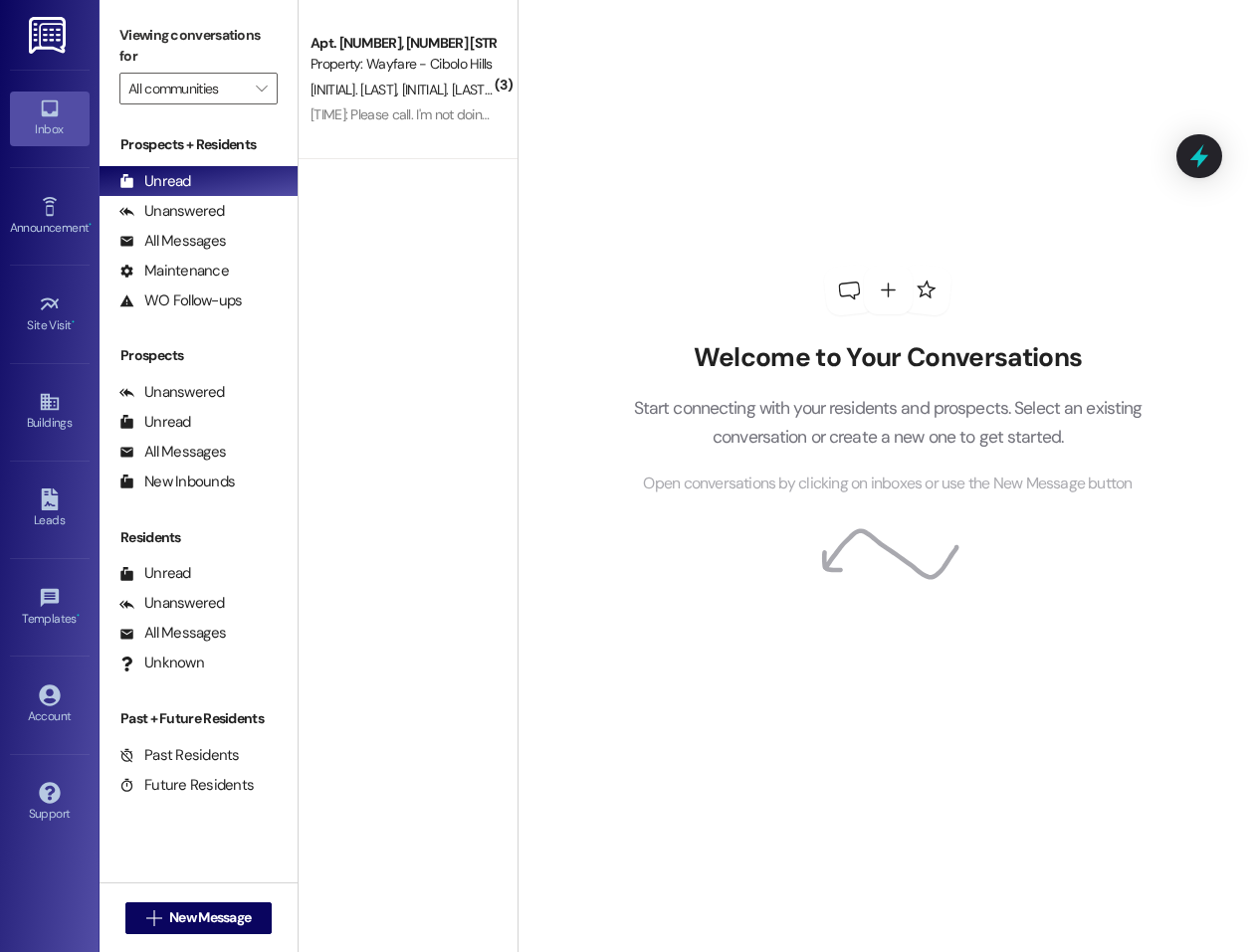 scroll, scrollTop: 0, scrollLeft: 0, axis: both 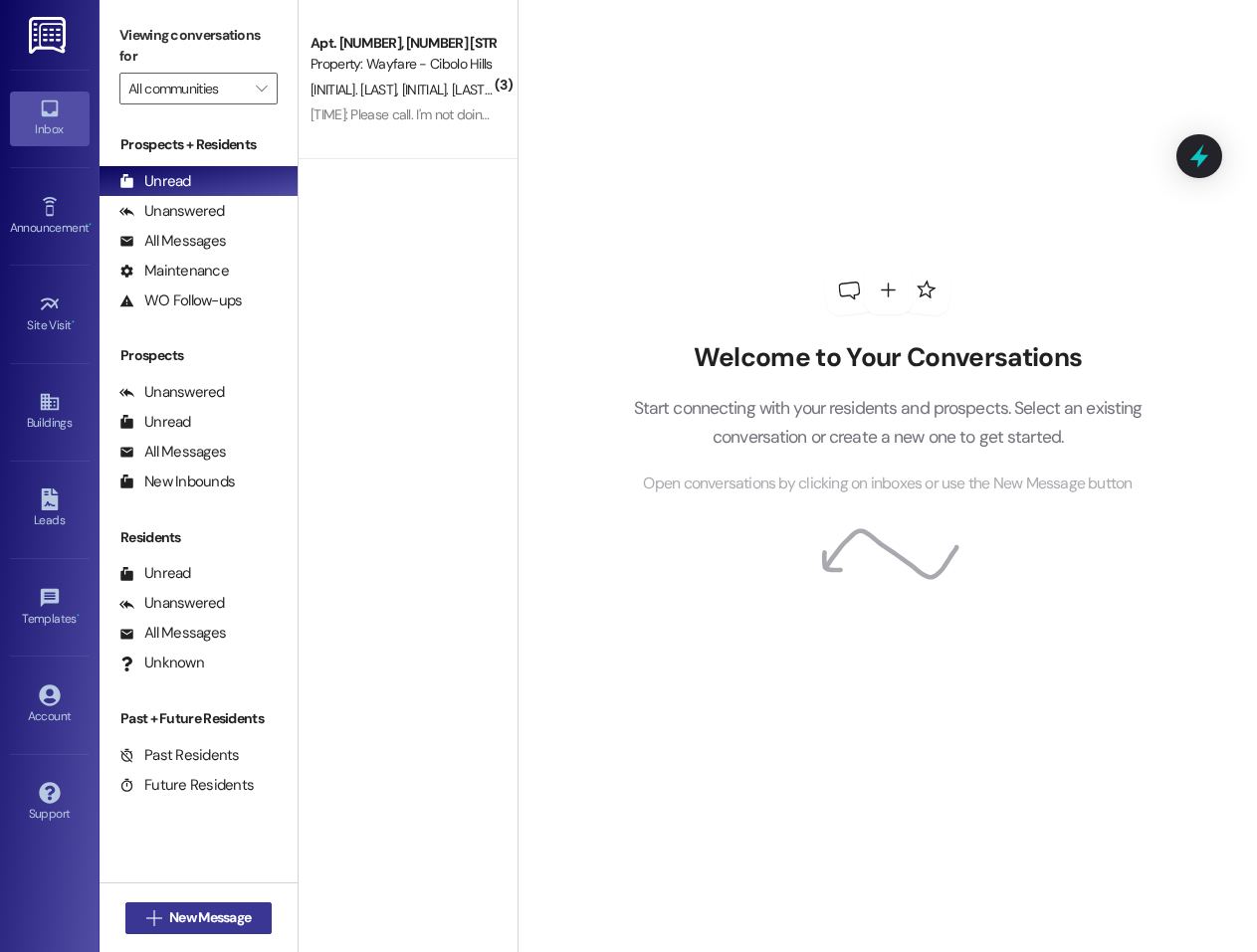 click on " New Message" at bounding box center (199, 918) 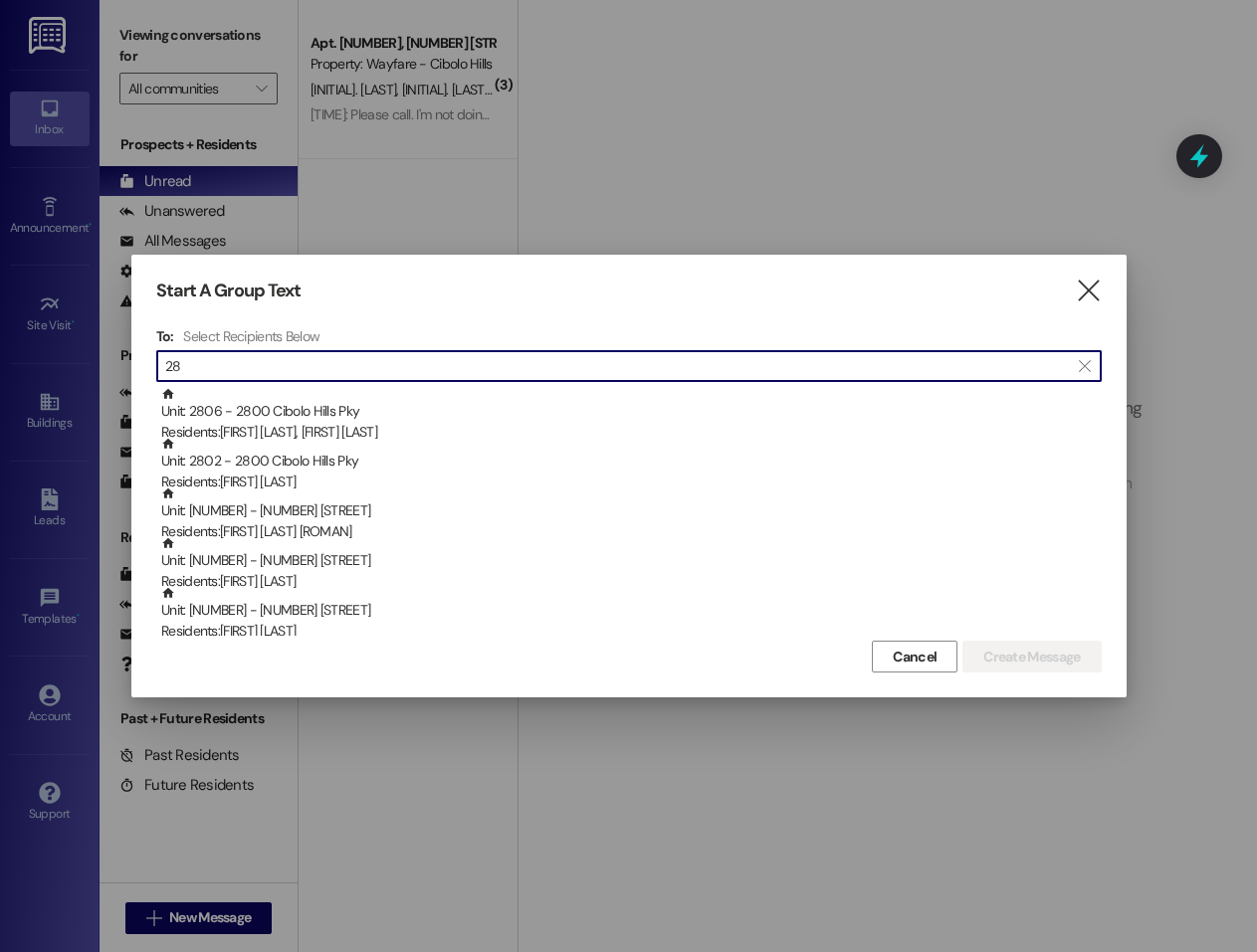 type on "2" 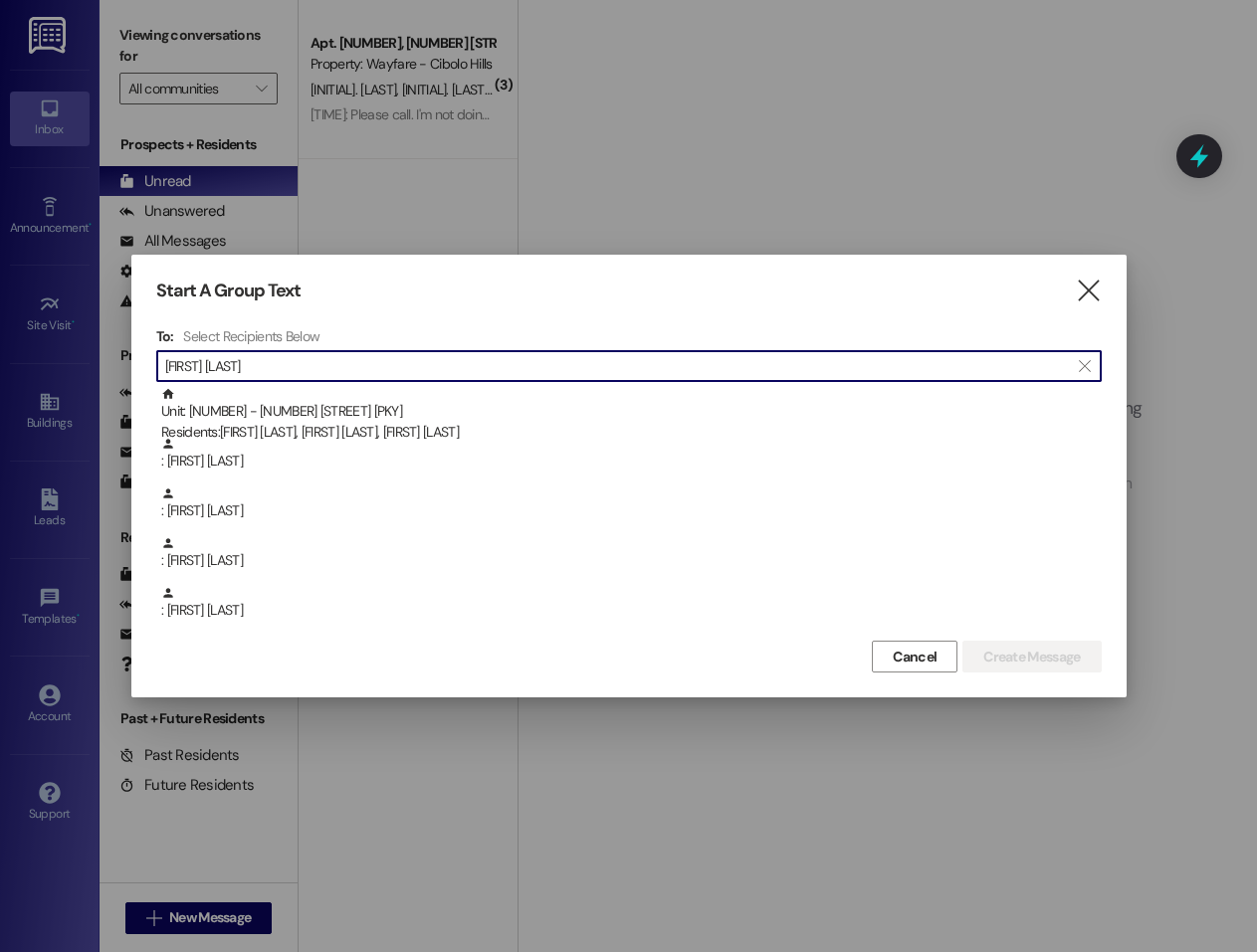 type on "[FIRST] [LAST]" 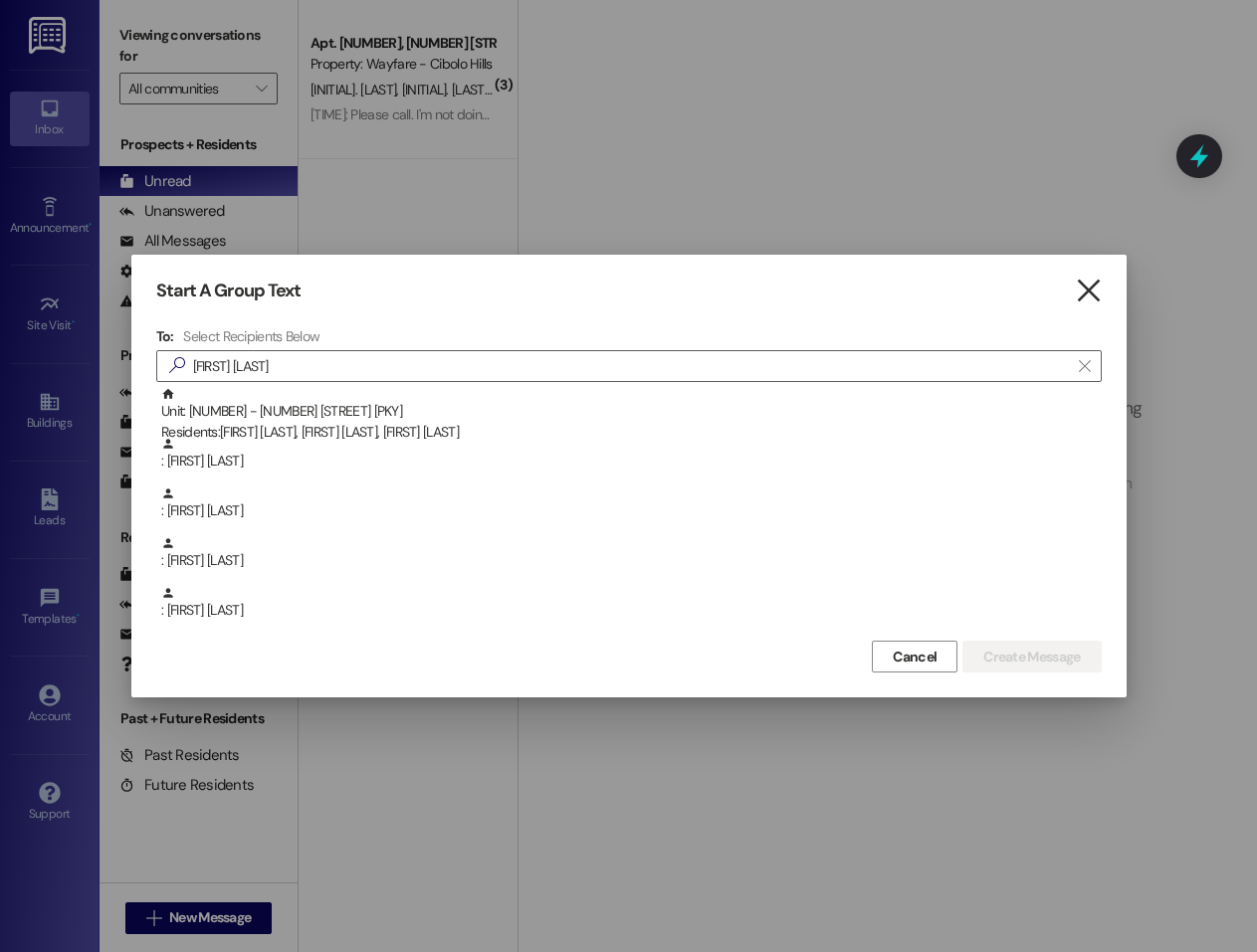 click on "" at bounding box center (1088, 290) 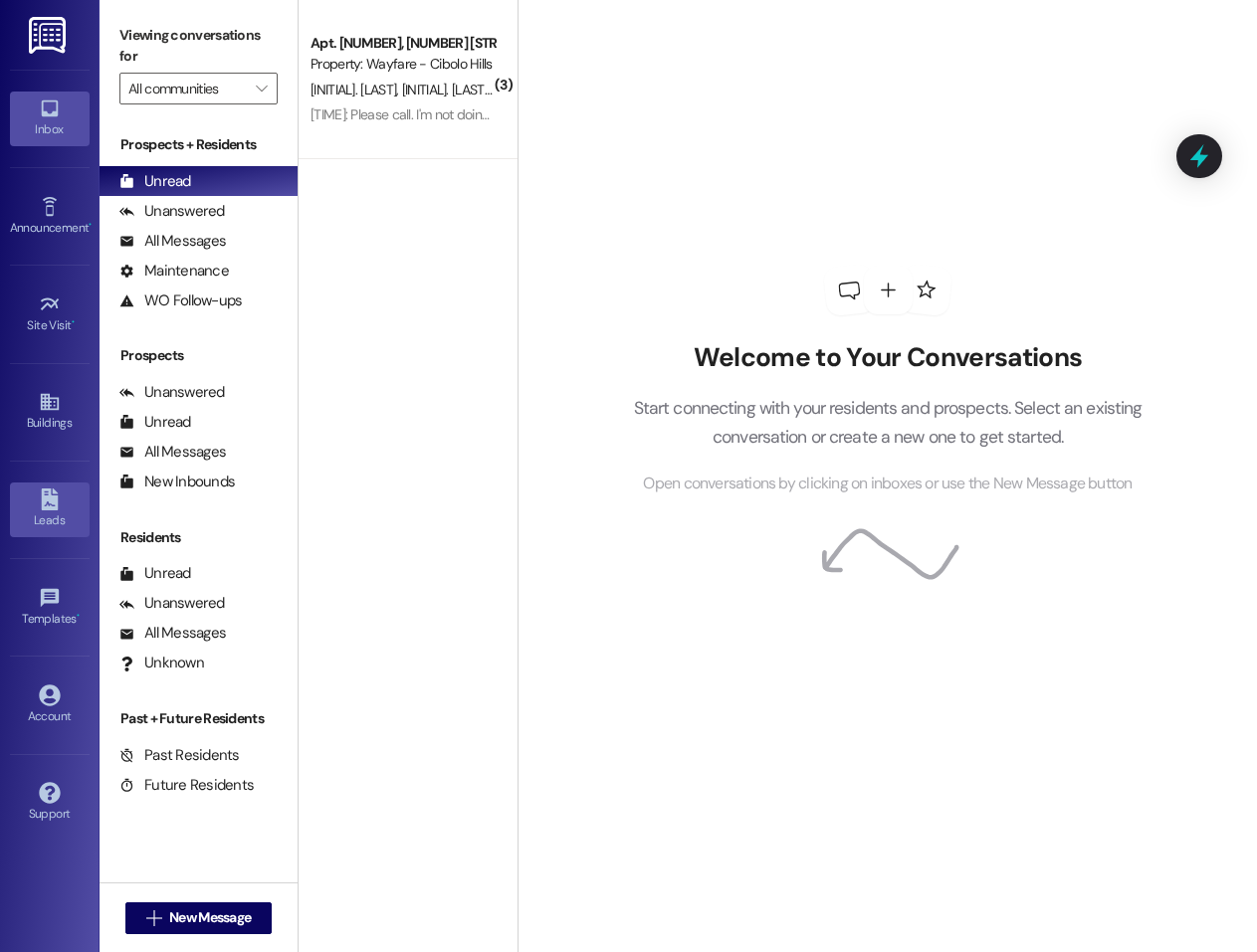 click on "Leads" at bounding box center [50, 520] 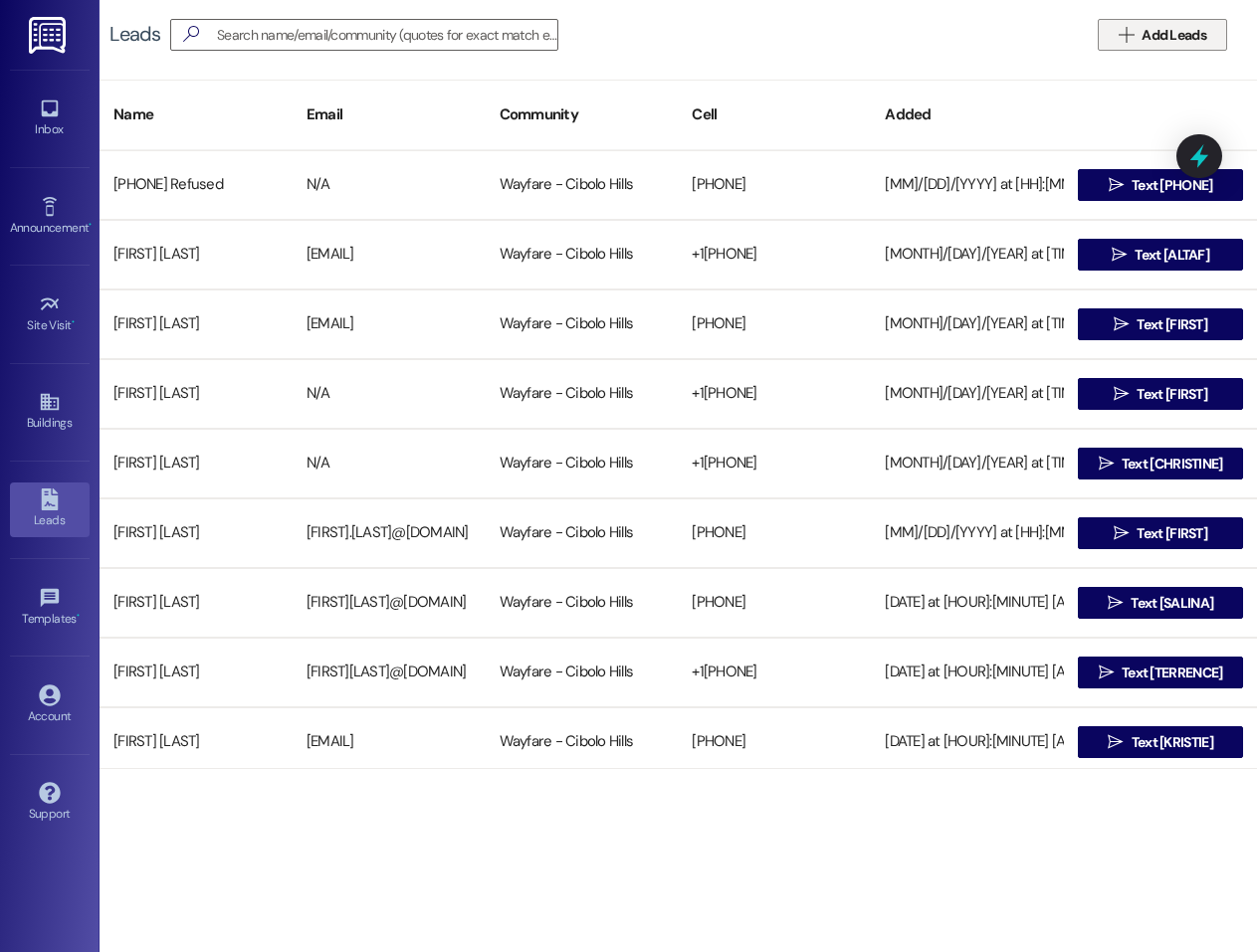 click on "Add Leads" at bounding box center (1173, 35) 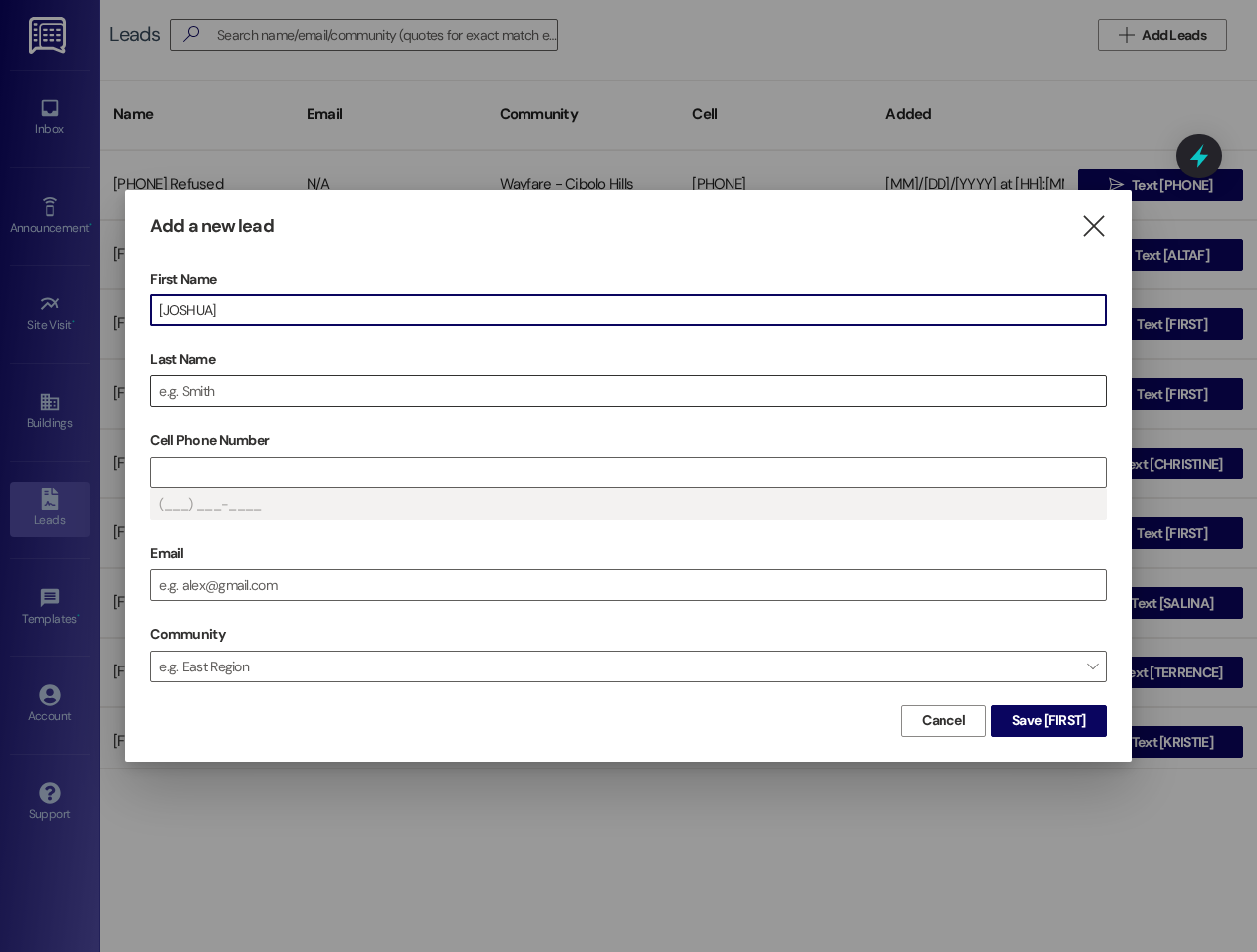 click on "Last Name" at bounding box center [628, 391] 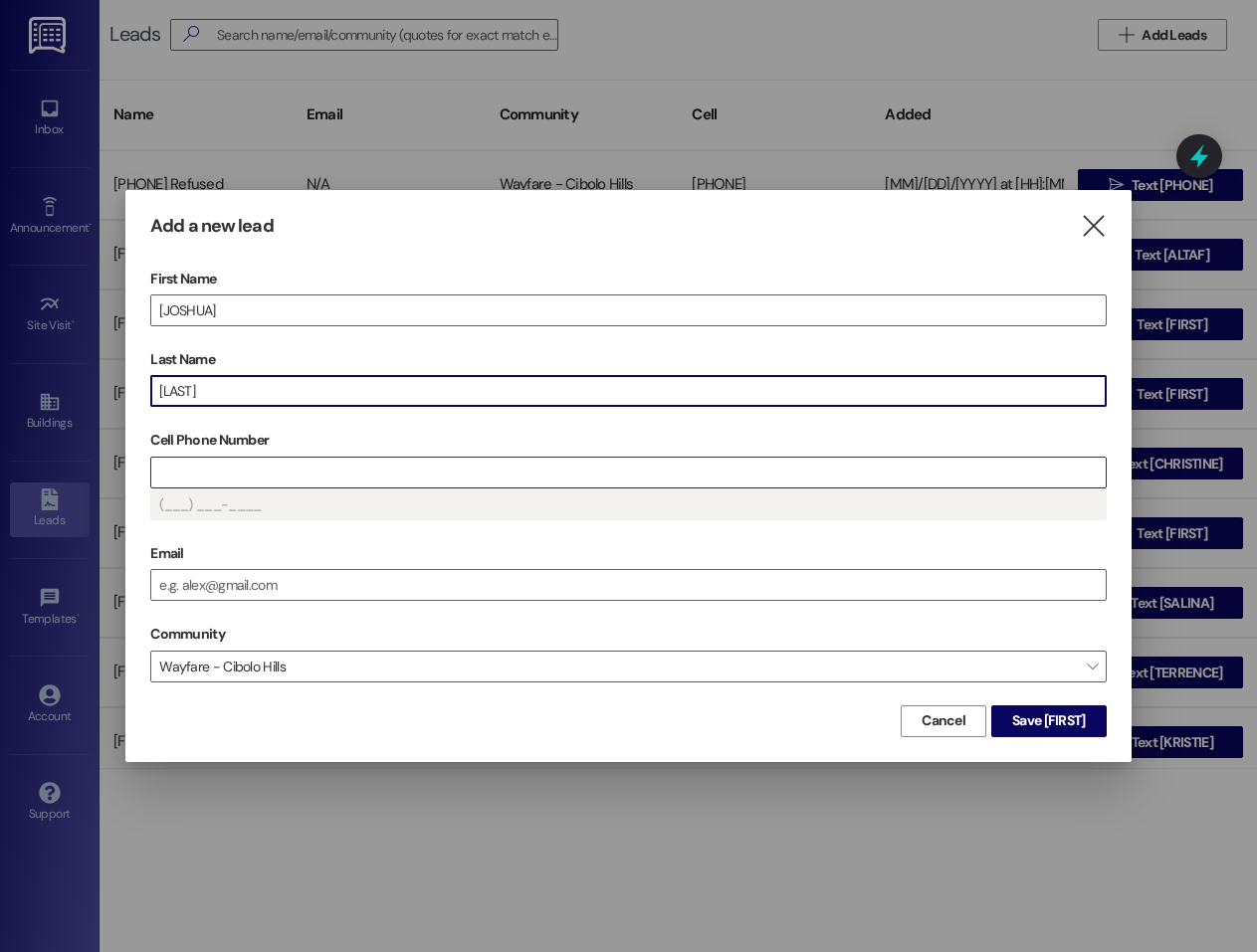 click on "Cell Phone Number" at bounding box center (628, 473) 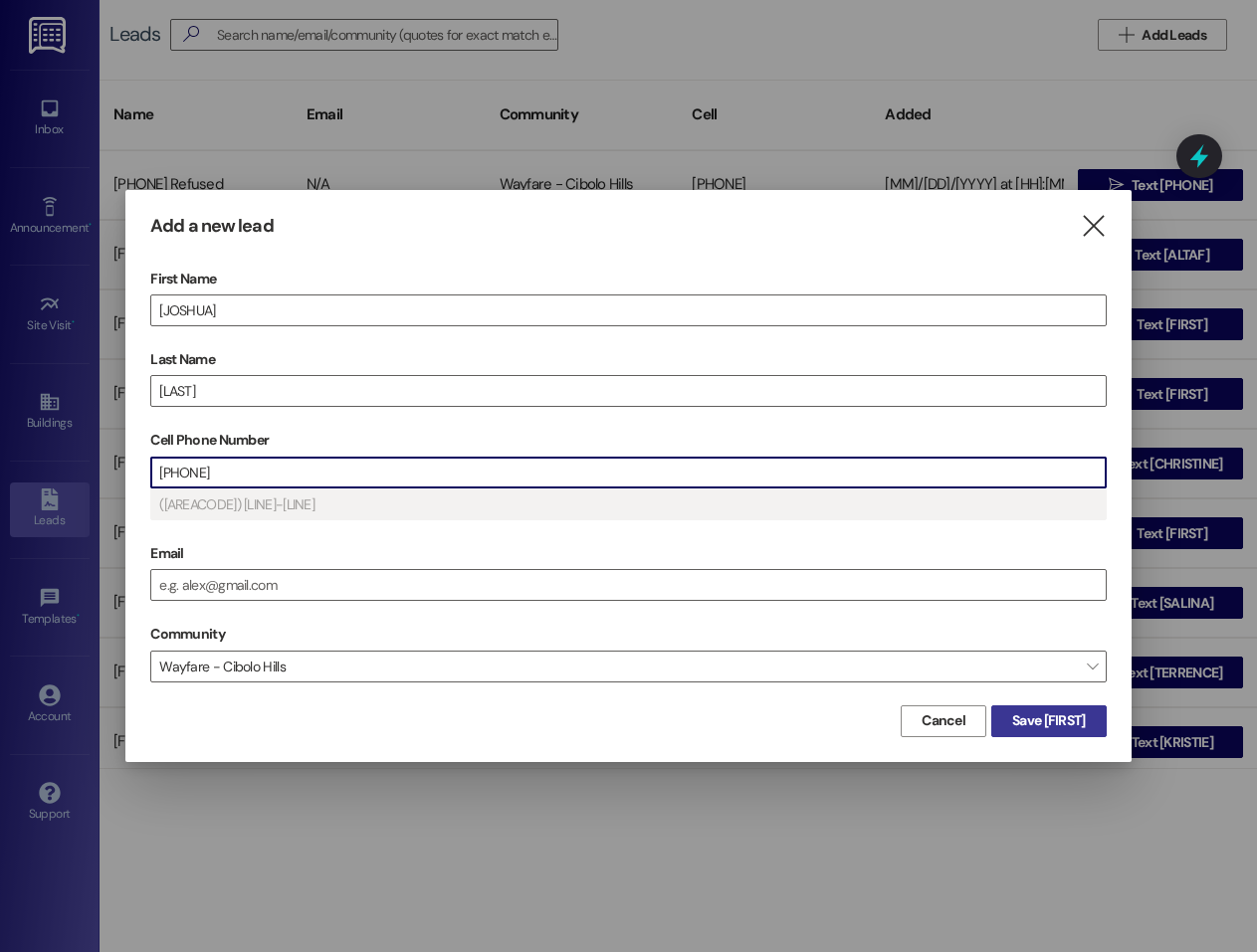 click on "Save [FIRST]" at bounding box center (1049, 720) 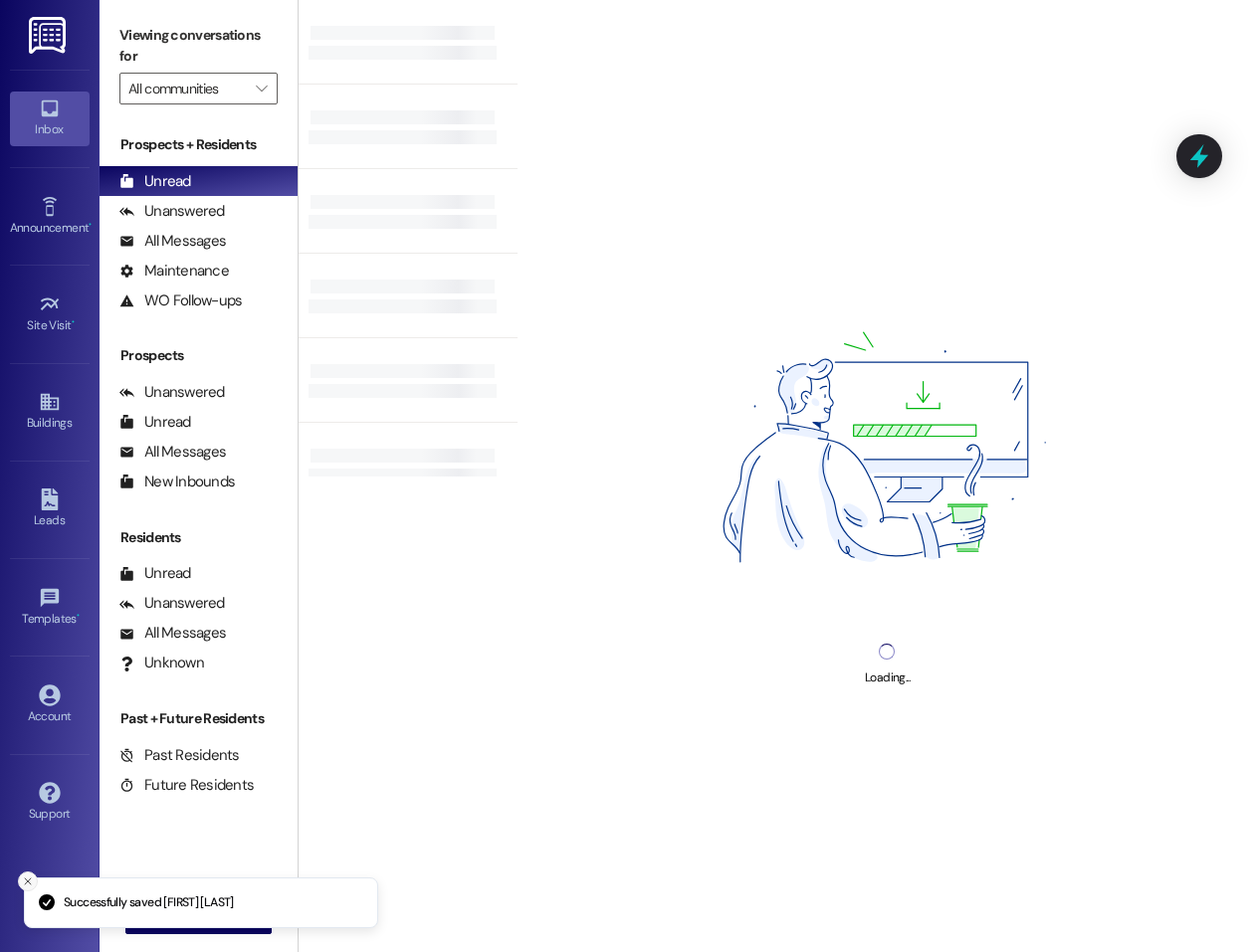 click 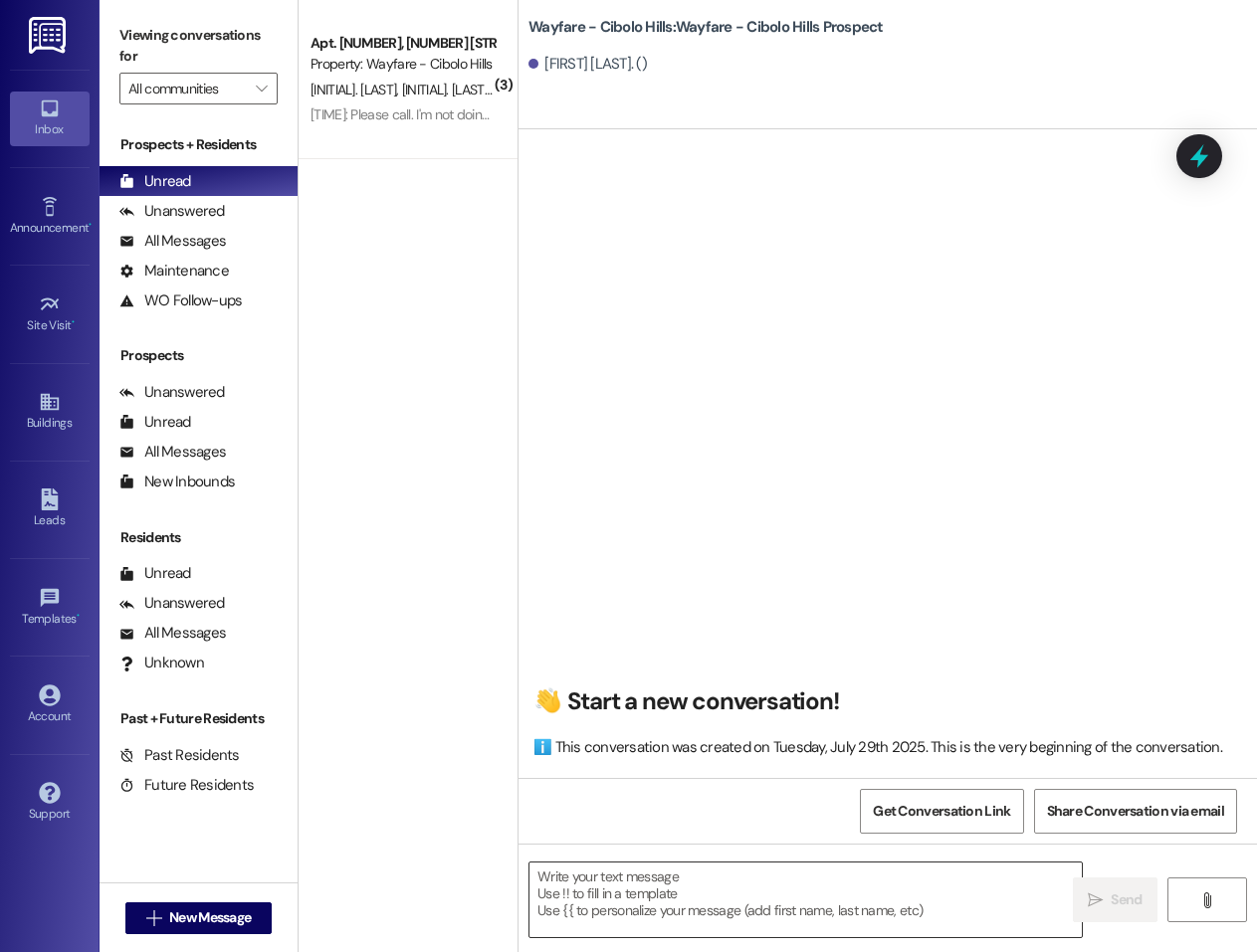 click at bounding box center (805, 899) 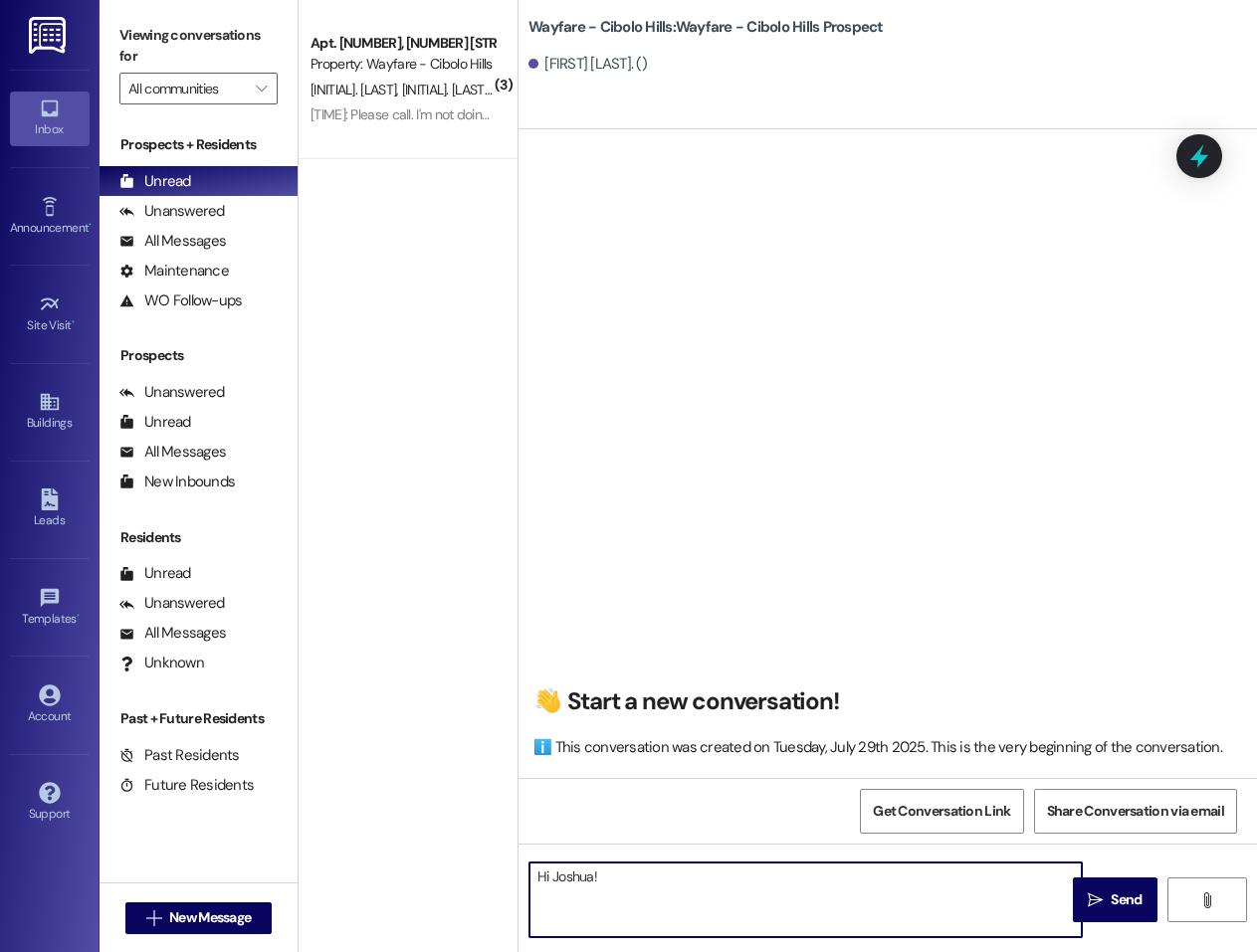 type on "Hi Joshua!" 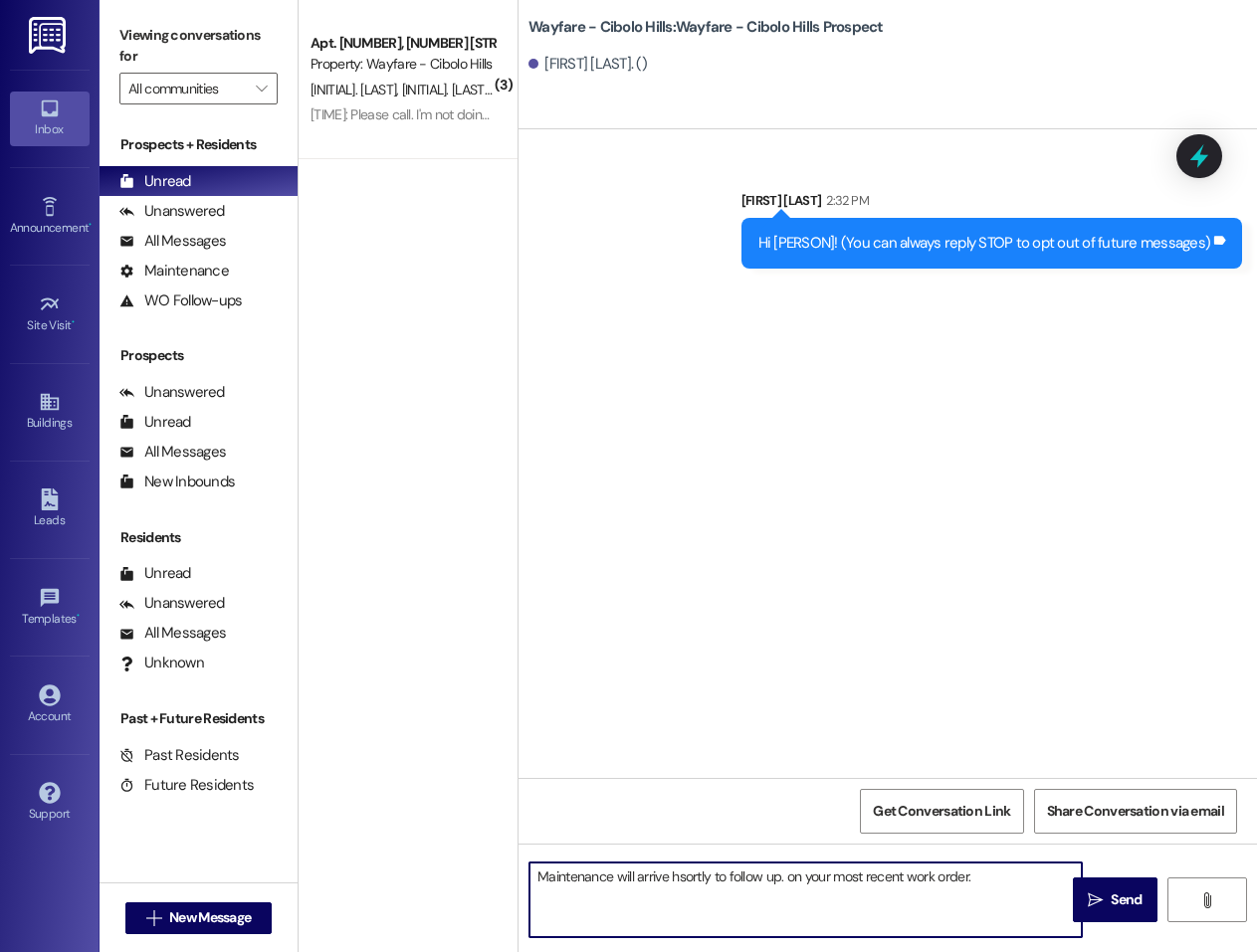 click on "Maintenance will arrive hsortly to follow up. on your most recent work order." at bounding box center (805, 899) 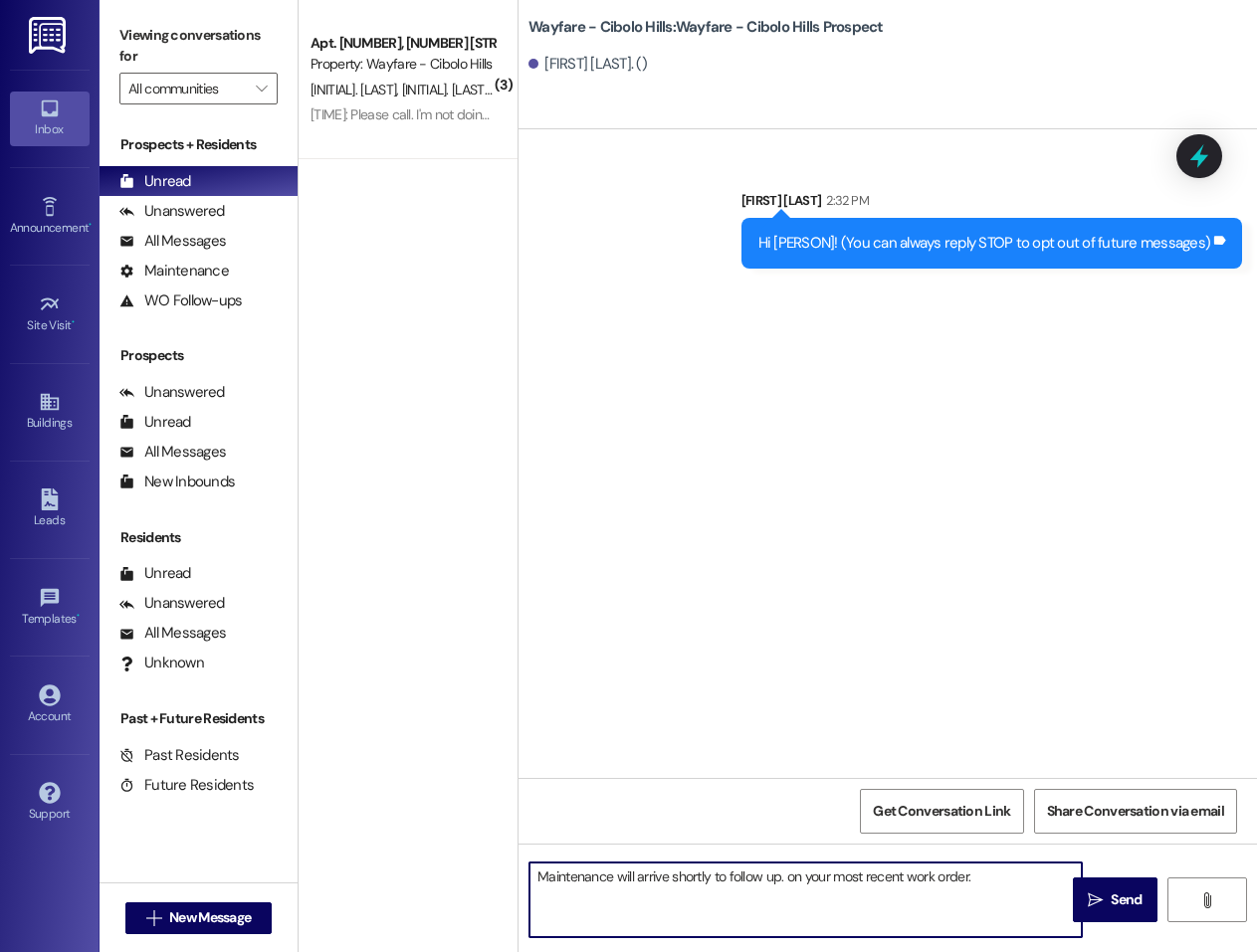click on "Maintenance will arrive shortly to follow up. on your most recent work order." at bounding box center (805, 899) 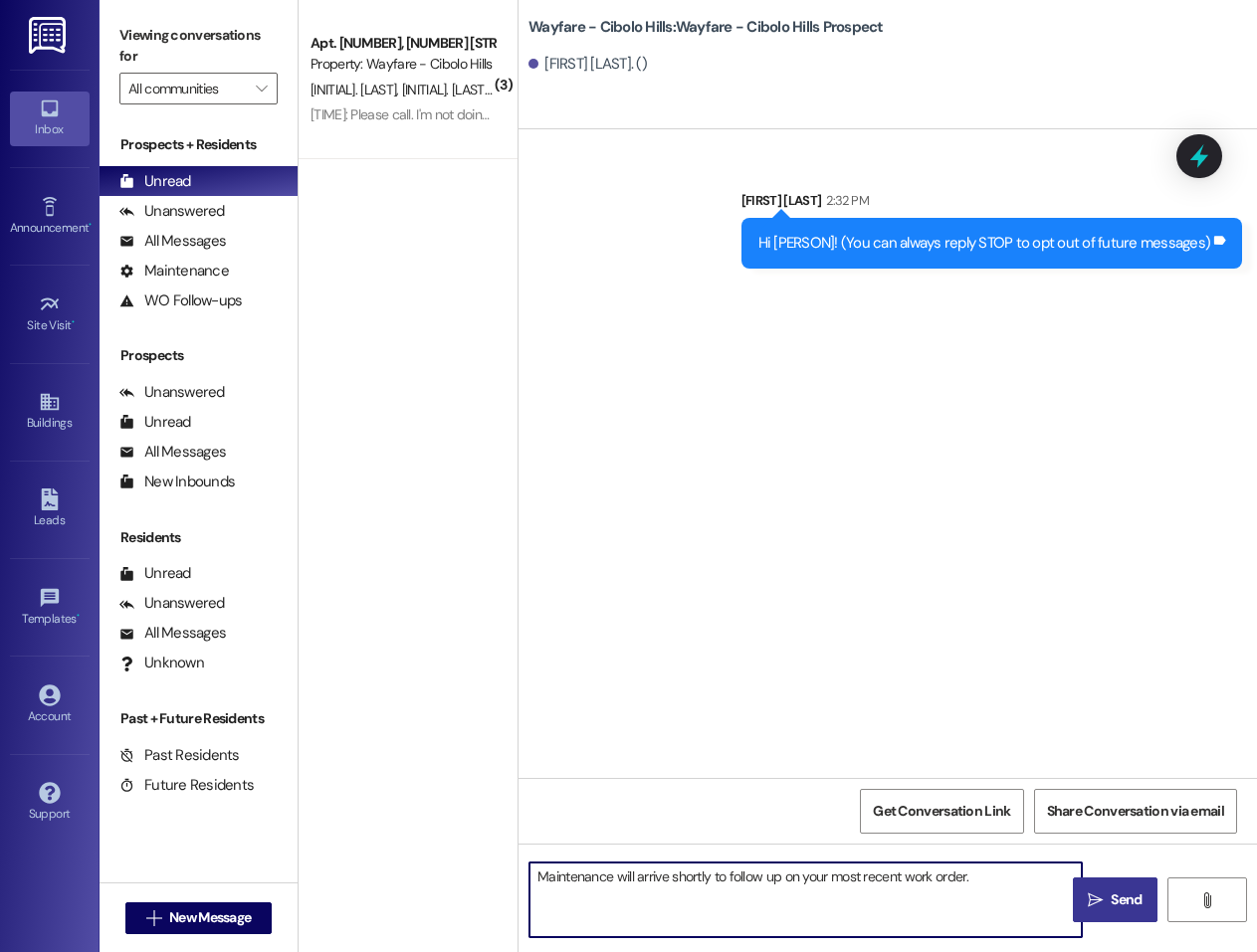 type on "Maintenance will arrive shortly to follow up on your most recent work order." 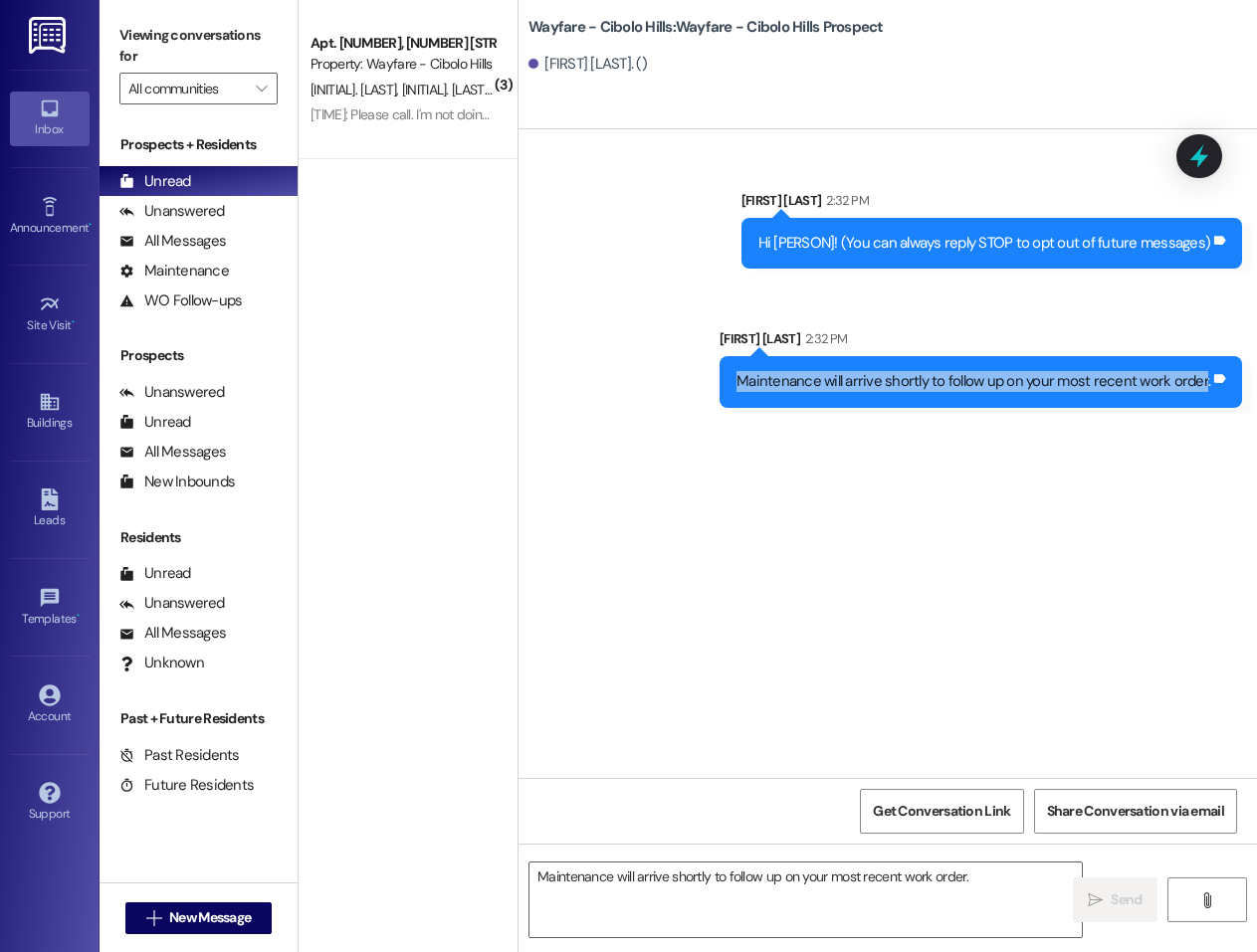 drag, startPoint x: 746, startPoint y: 380, endPoint x: 1058, endPoint y: 403, distance: 312.8466 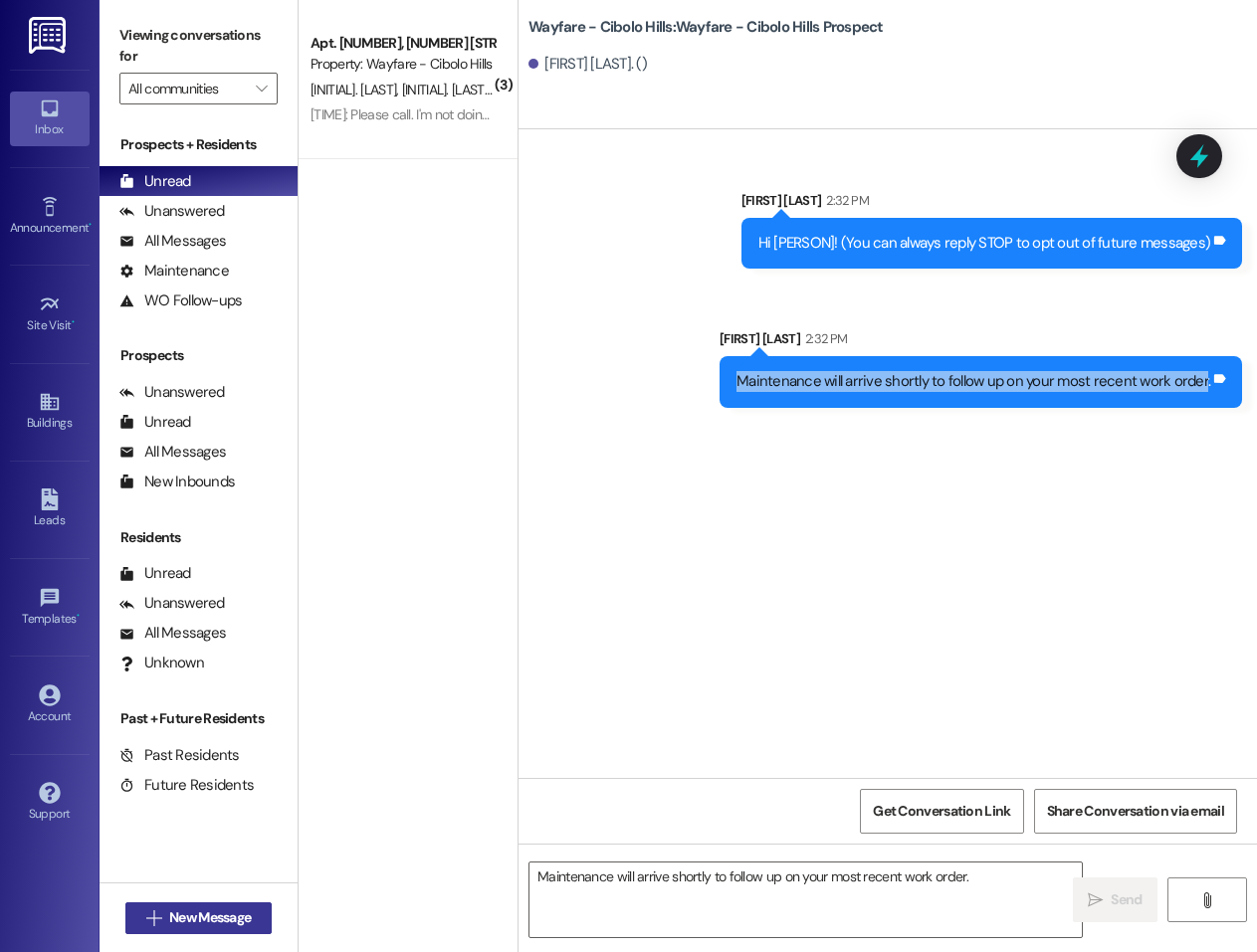 click on " New Message" at bounding box center (199, 917) 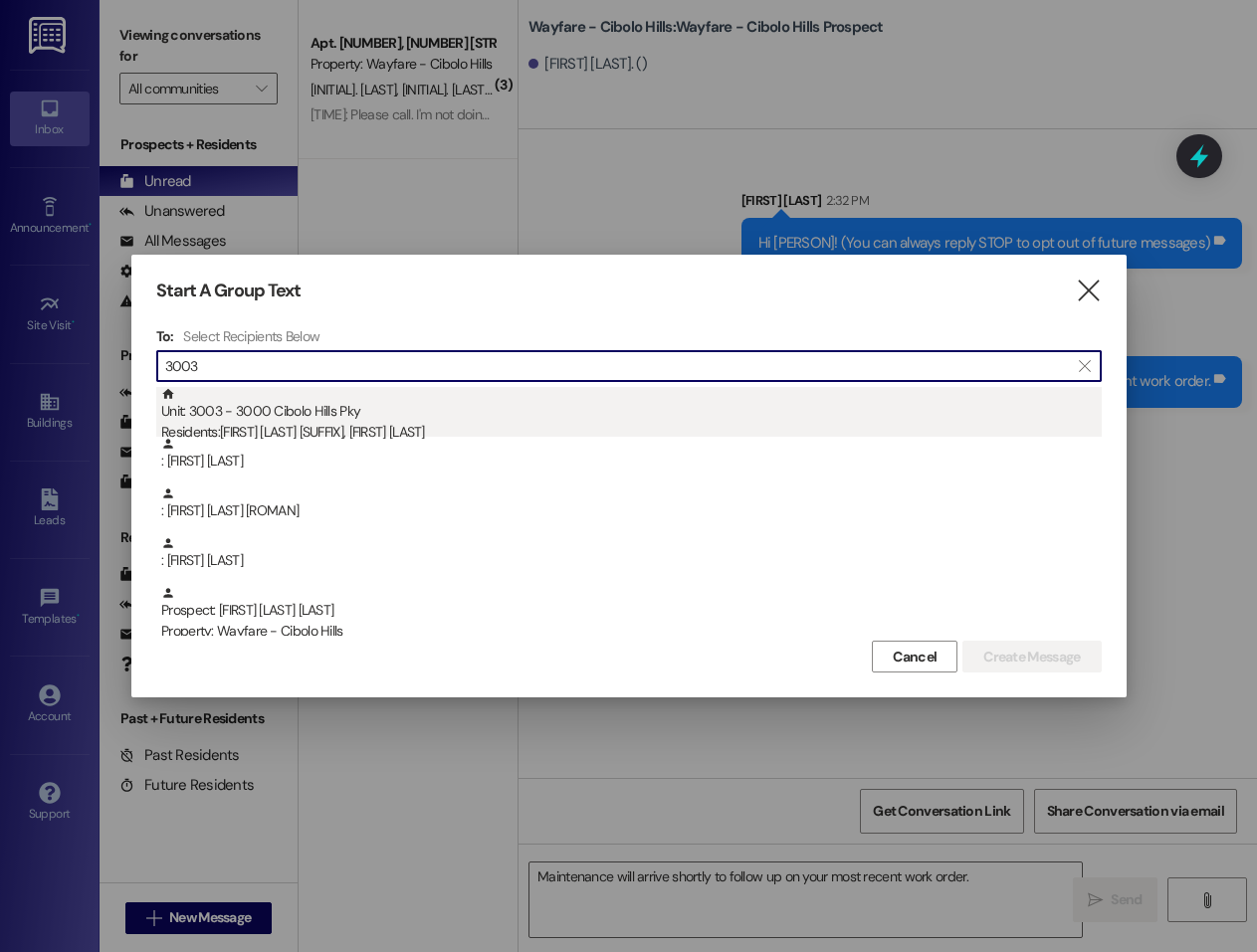 type on "3003" 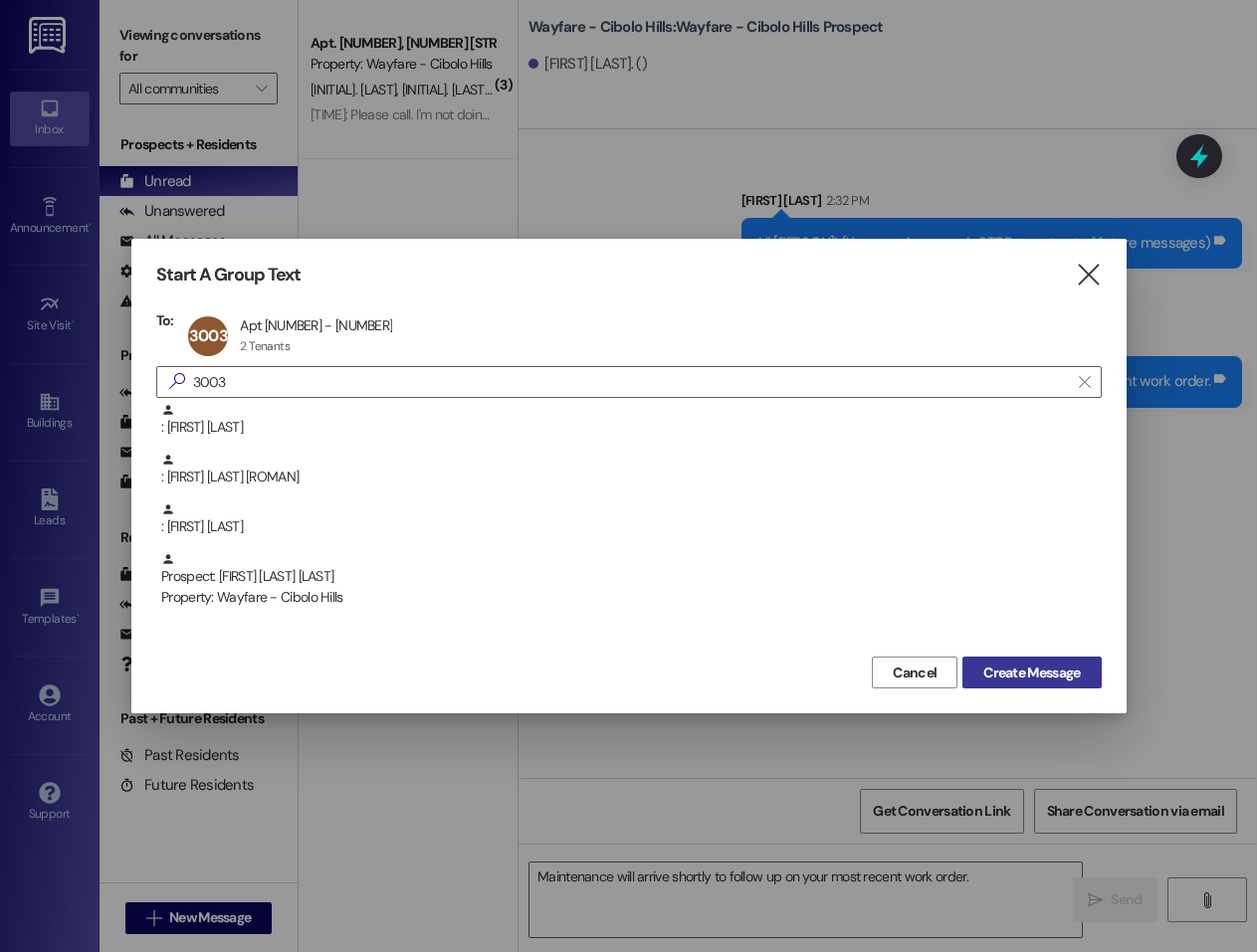 click on "Create Message" at bounding box center (1031, 672) 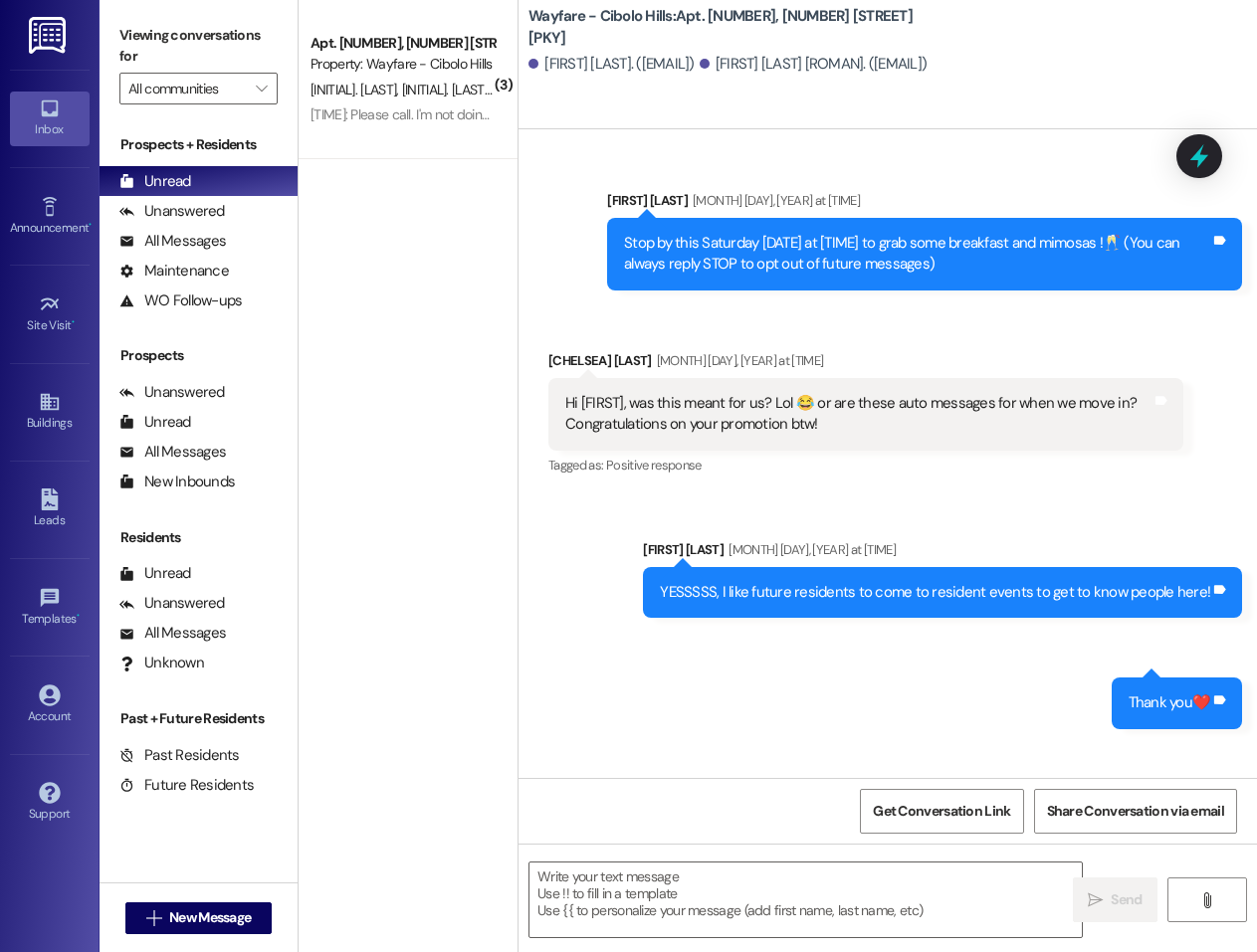scroll, scrollTop: 45972, scrollLeft: 0, axis: vertical 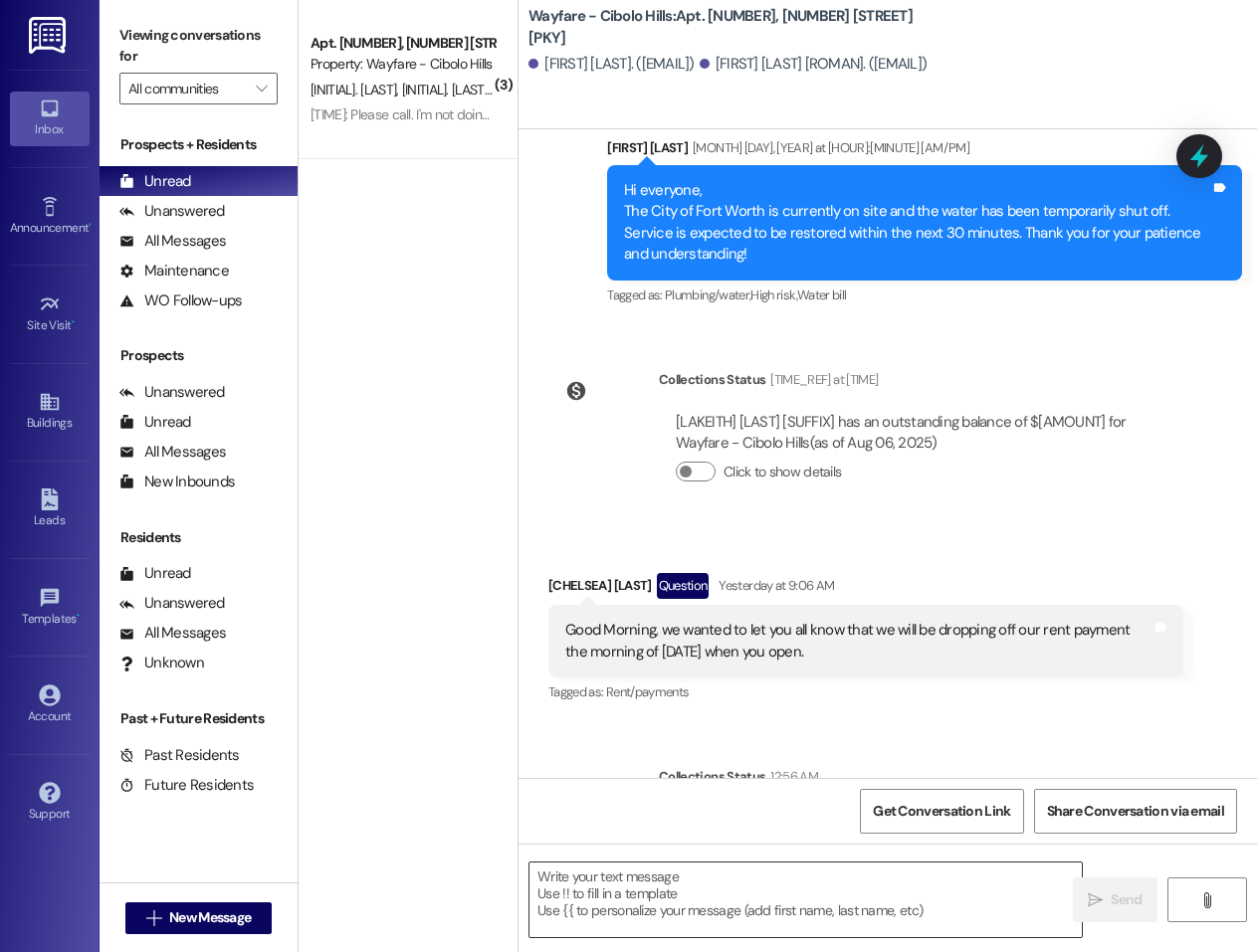click at bounding box center [805, 899] 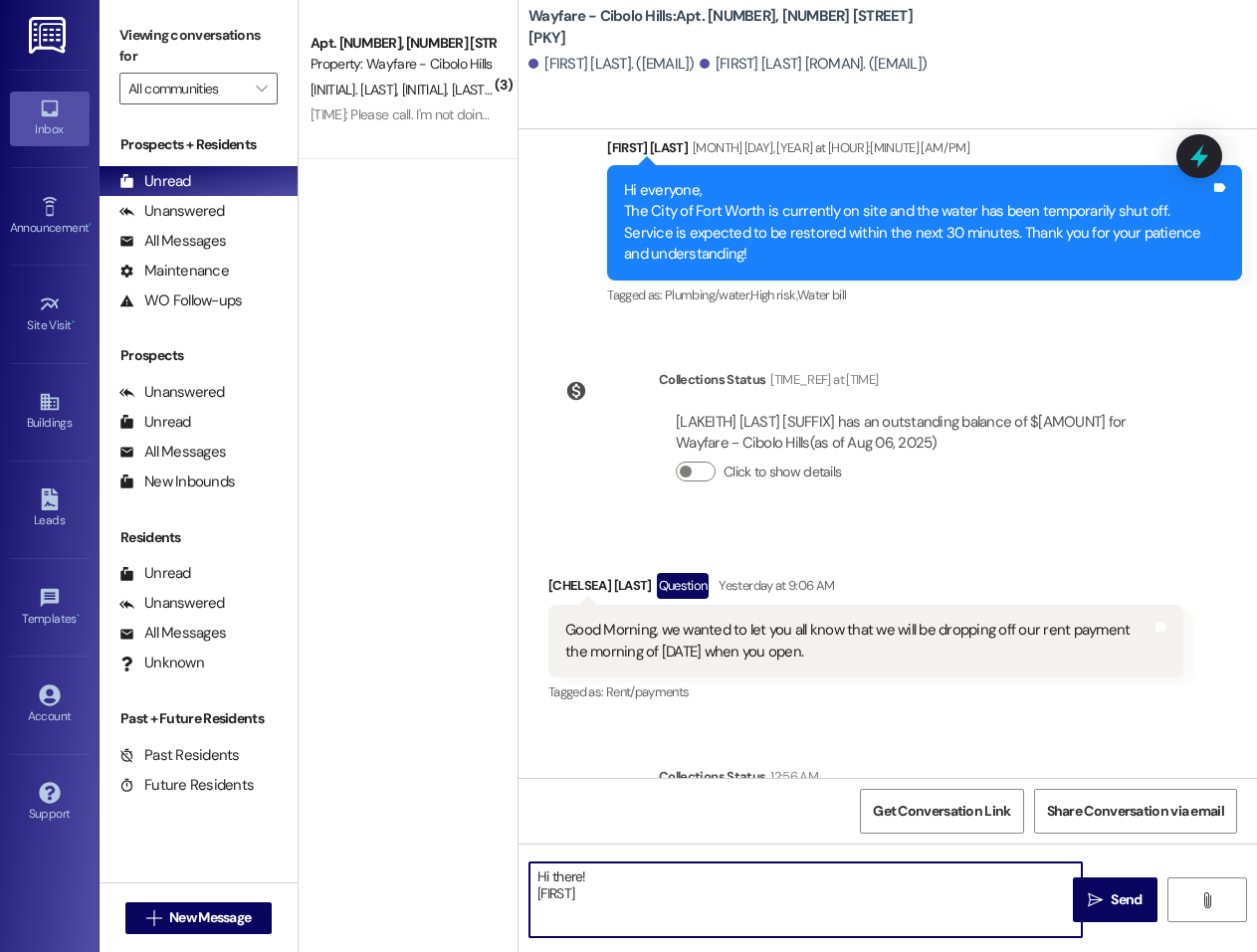 paste on "Maintenance will arrive shortly to follow up on your most recent work order" 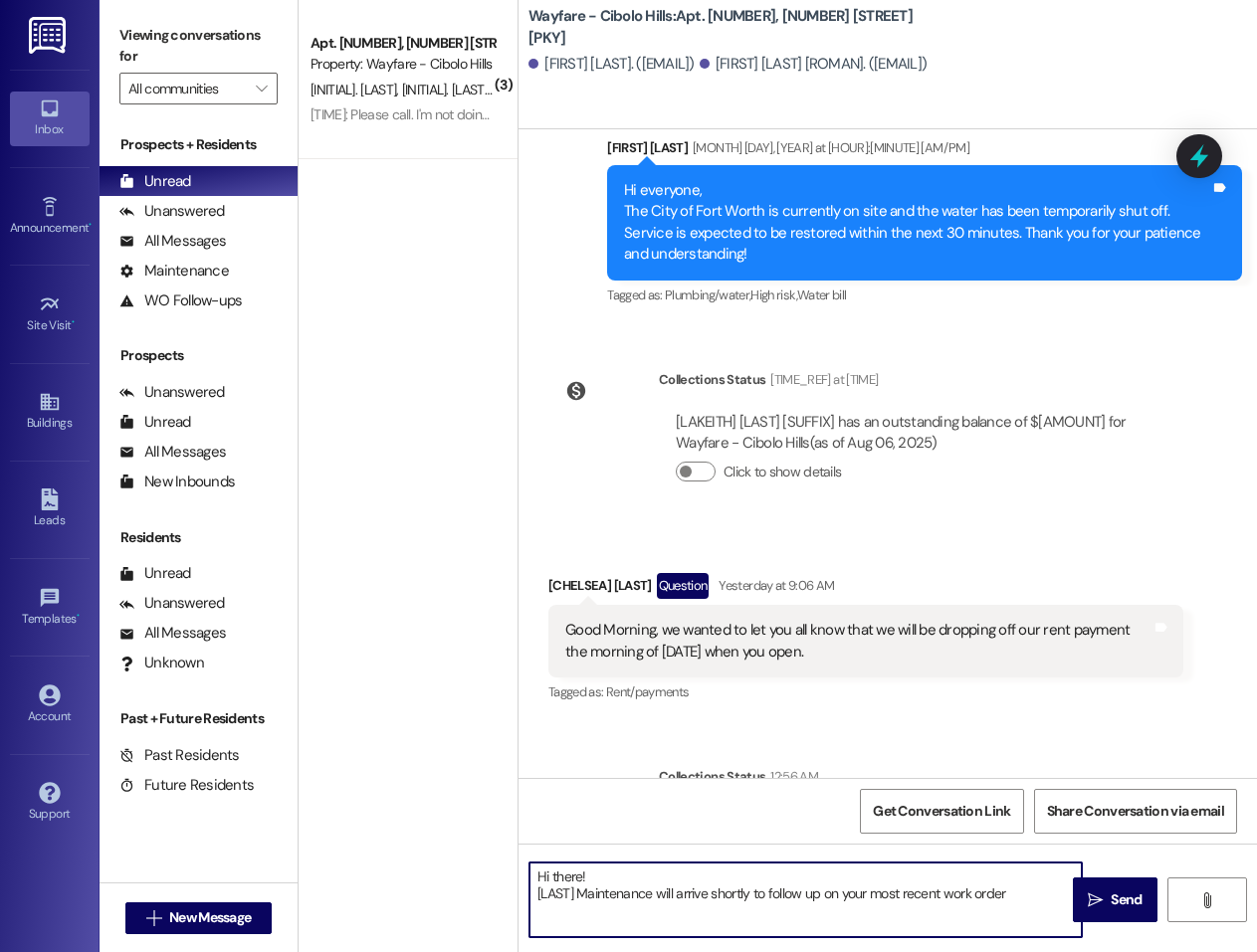 drag, startPoint x: 675, startPoint y: 893, endPoint x: 600, endPoint y: 897, distance: 75.10659 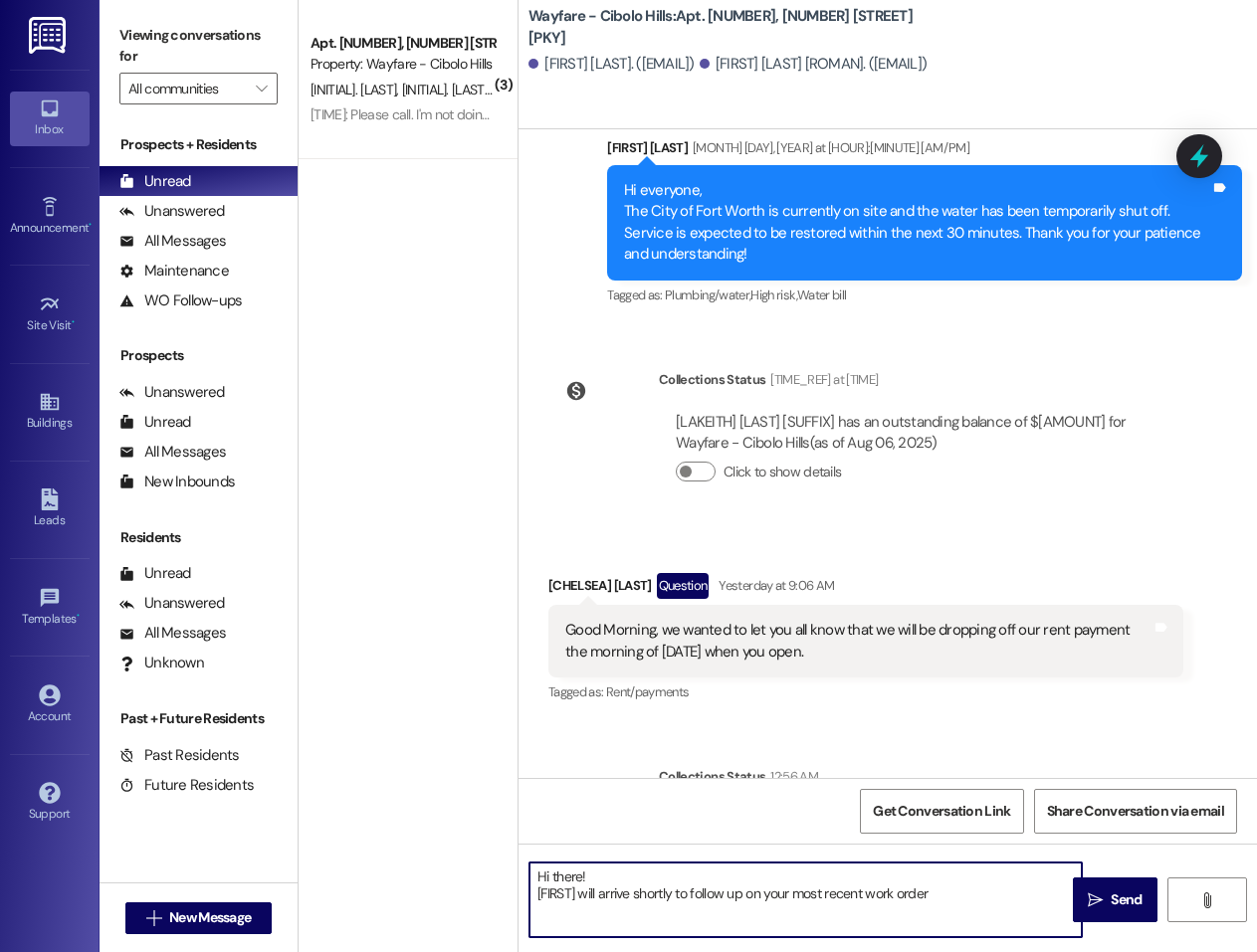 click on "Hi there!
Clemente will arrive shortly to follow up on your most recent work order" at bounding box center [805, 899] 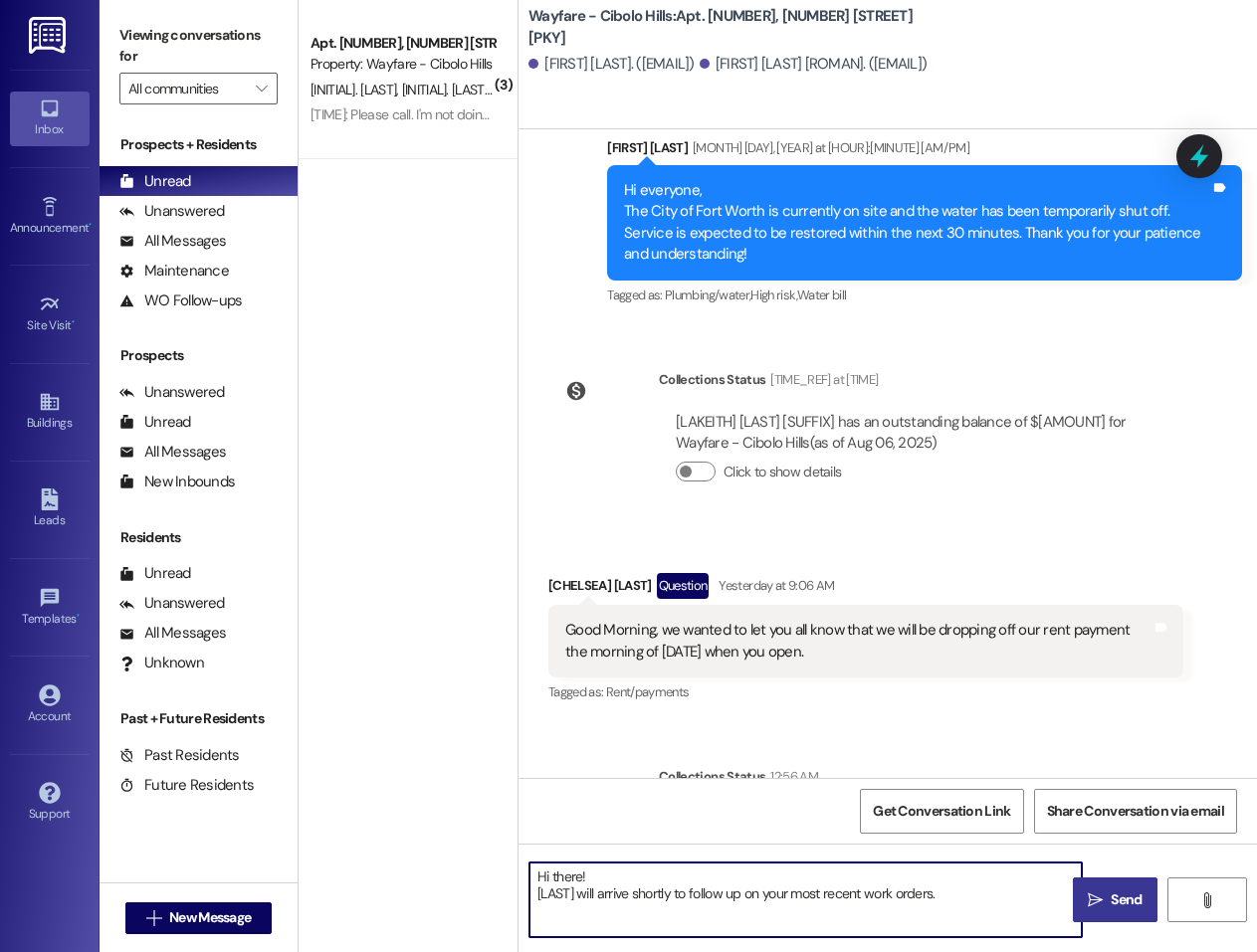 type on "Hi there!
Clemente will arrive shortly to follow up on your most recent work orders." 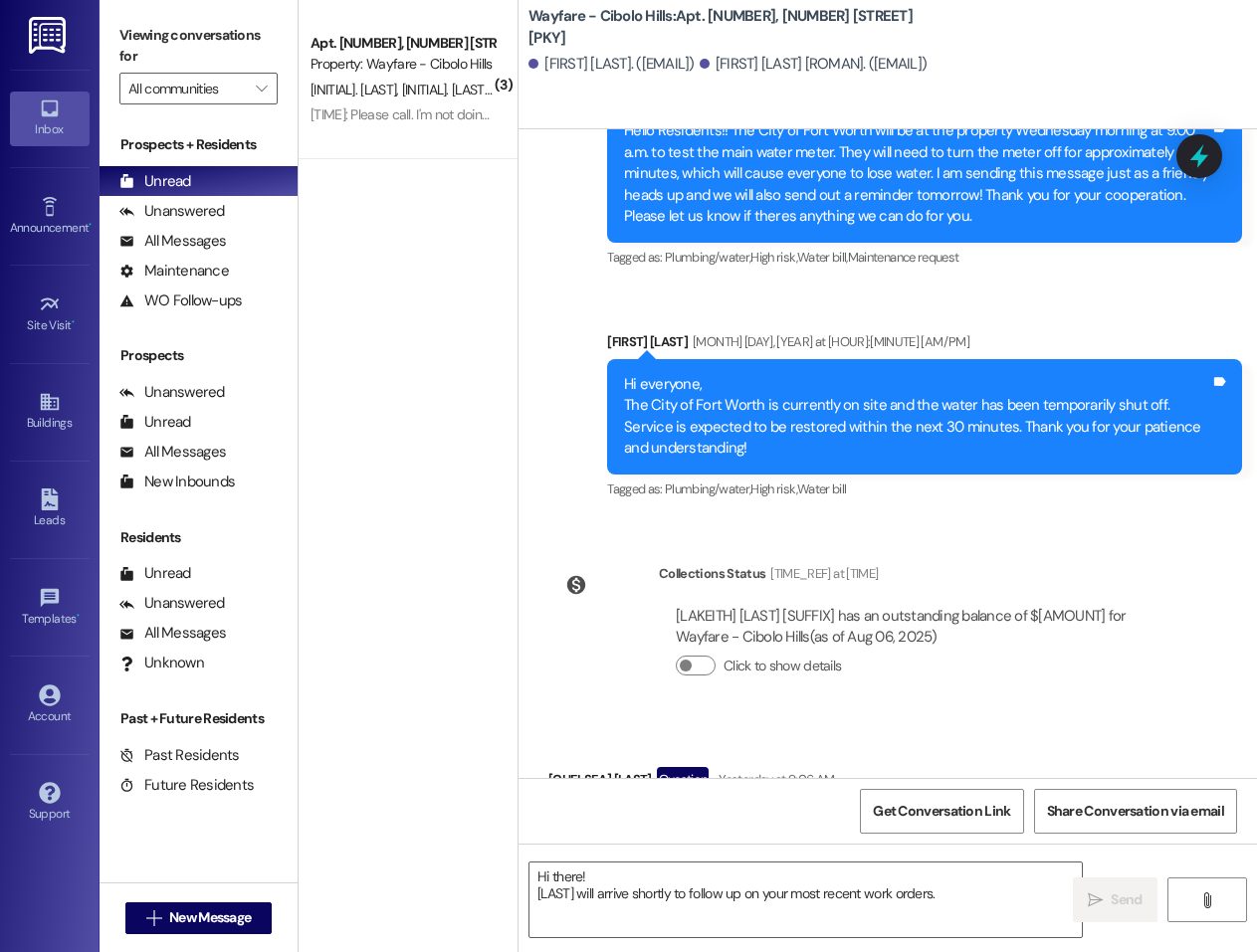 scroll, scrollTop: 45766, scrollLeft: 0, axis: vertical 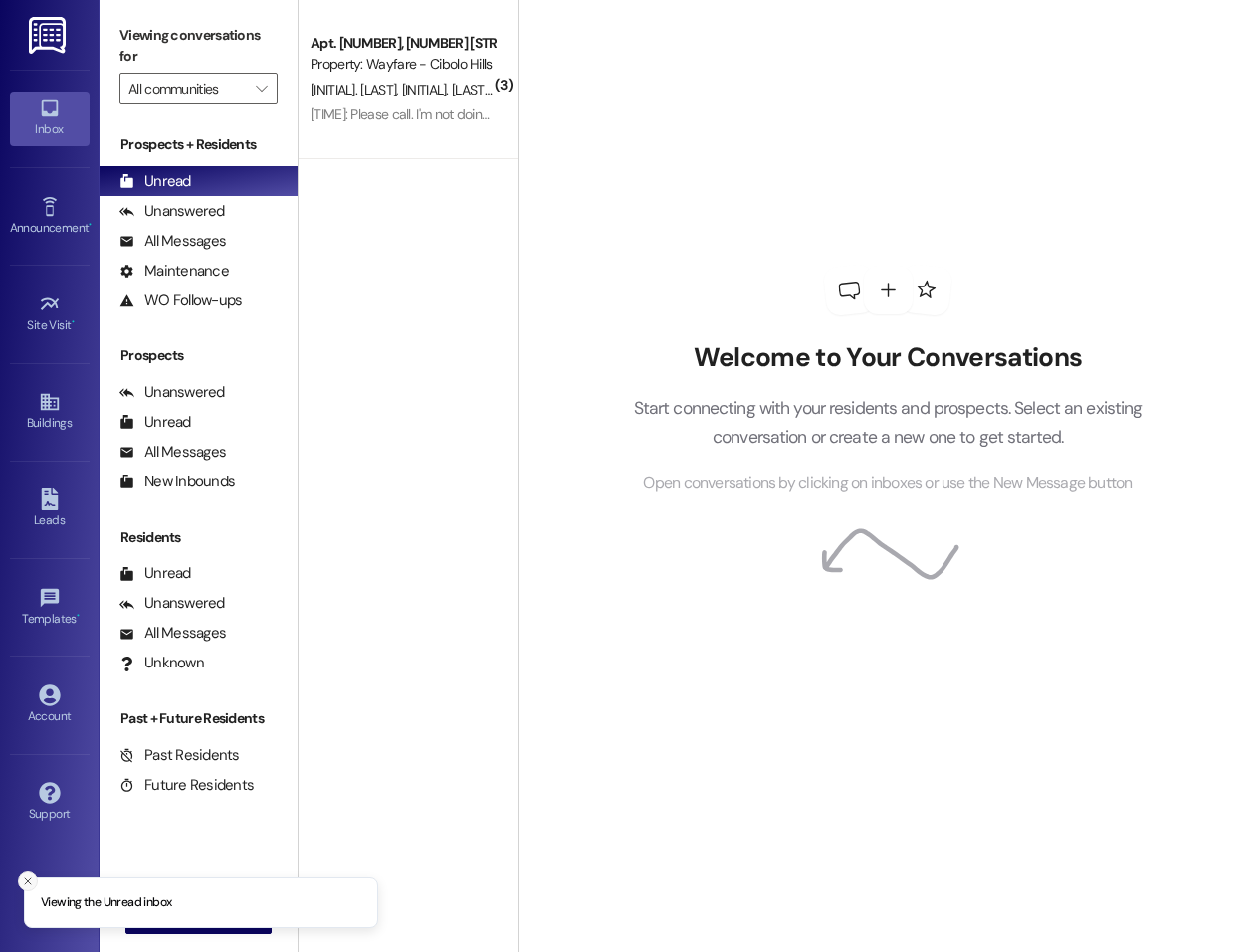 click 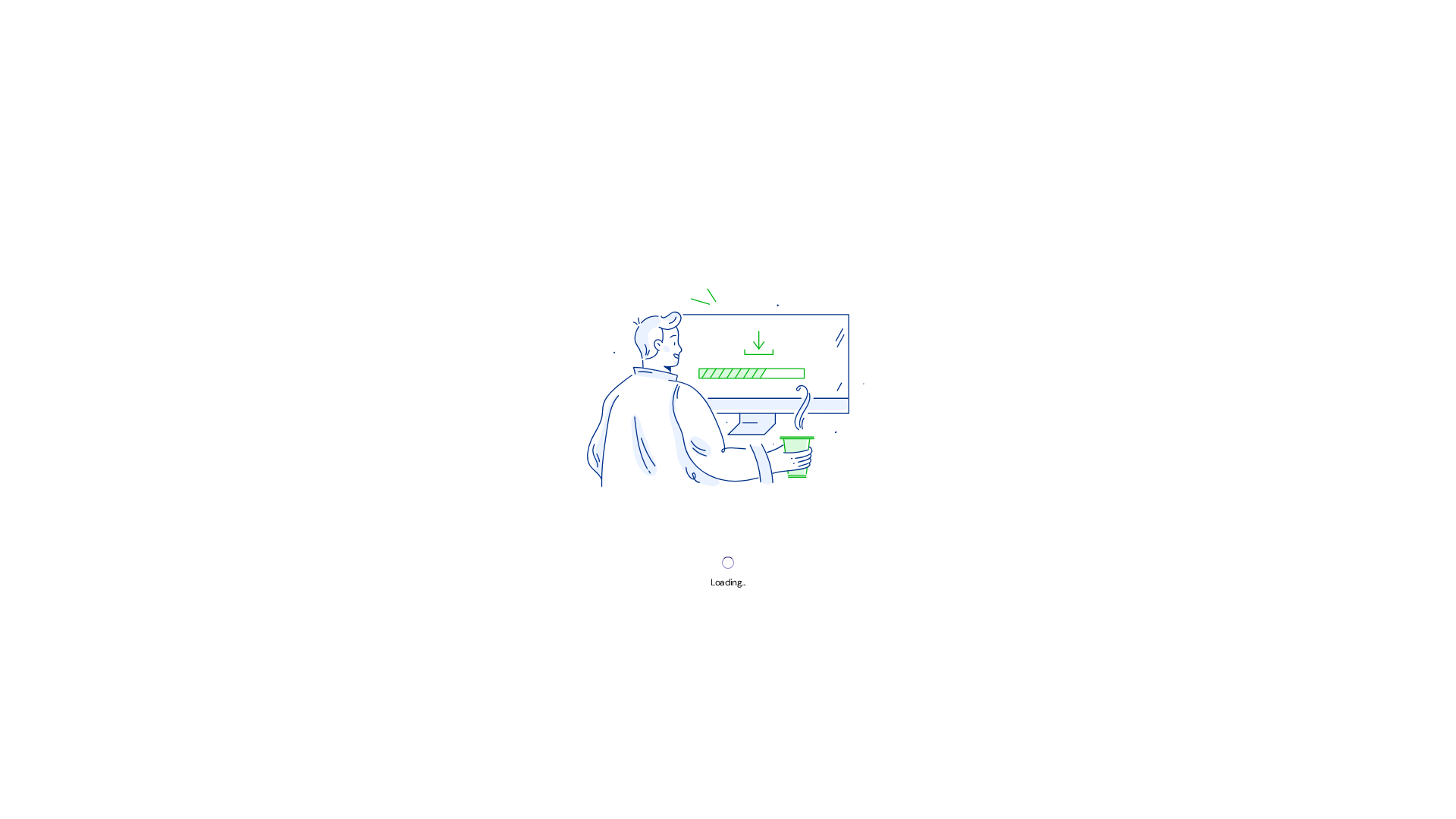scroll, scrollTop: 0, scrollLeft: 0, axis: both 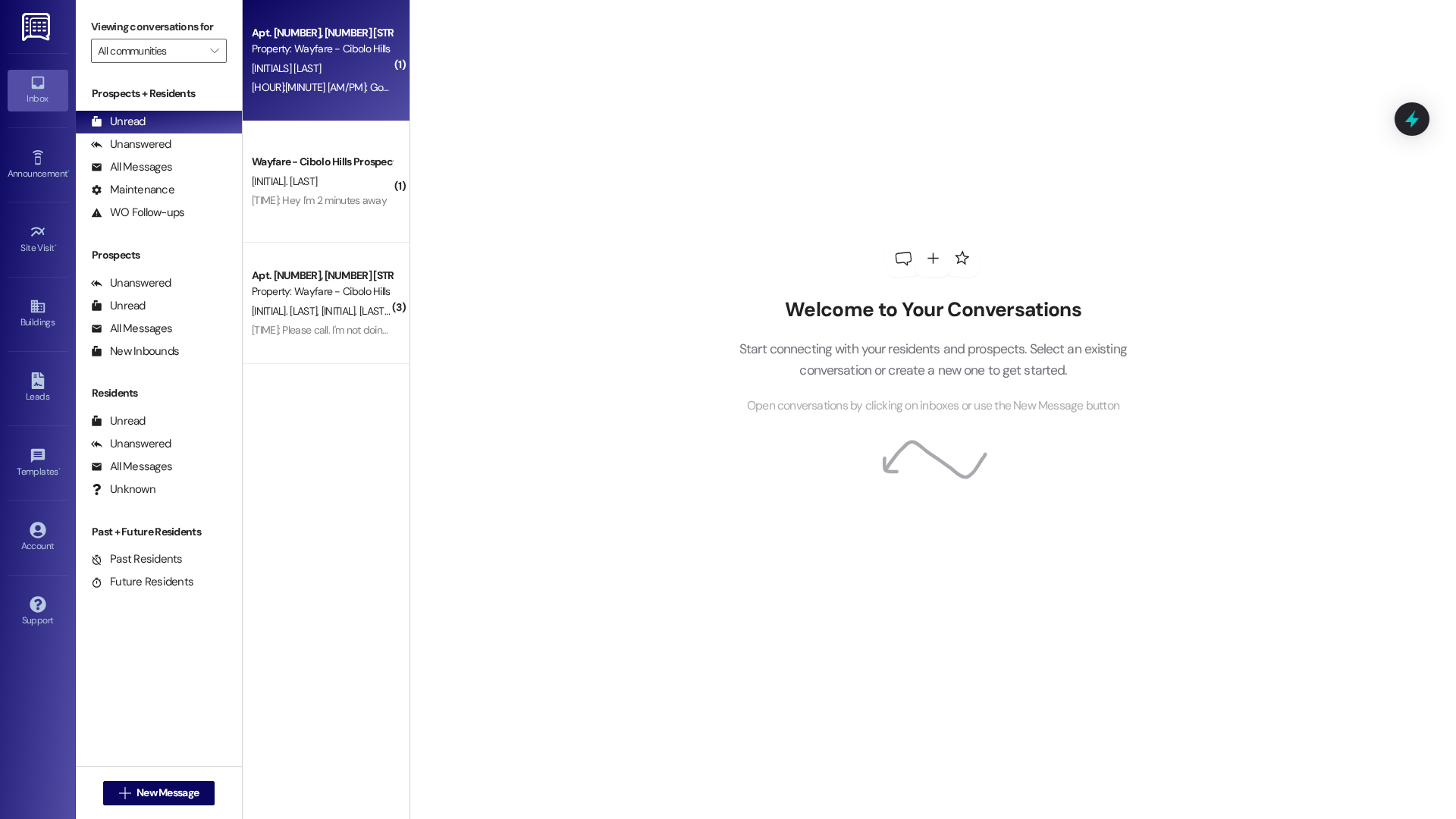 click on "Apt. [NUMBER], [NUMBER] [STREET] Property: [BRAND] - [CITY] [FIRST] [LAST] [TIME]: Good afternoon
I would like to transfer to unit [NUMBER] before it's gone. Can I get the cost of this unit?
Thanks 🙏🏾  [TIME]: Good afternoon
I would like to transfer to unit [NUMBER] before it's gone. Can I get the cost of this unit?
Thanks 🙏🏾" at bounding box center [326, 61] 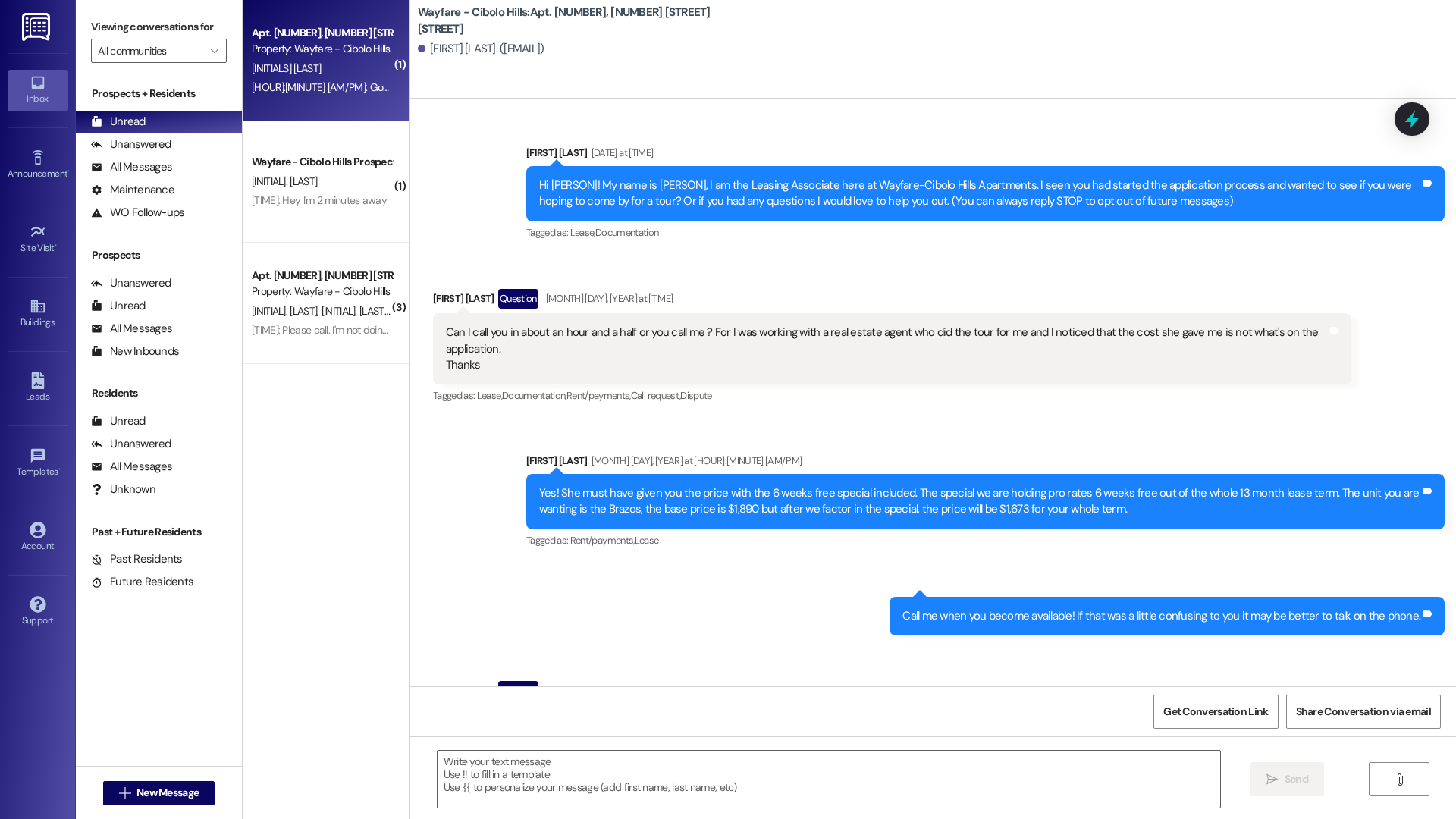 scroll, scrollTop: 22381, scrollLeft: 0, axis: vertical 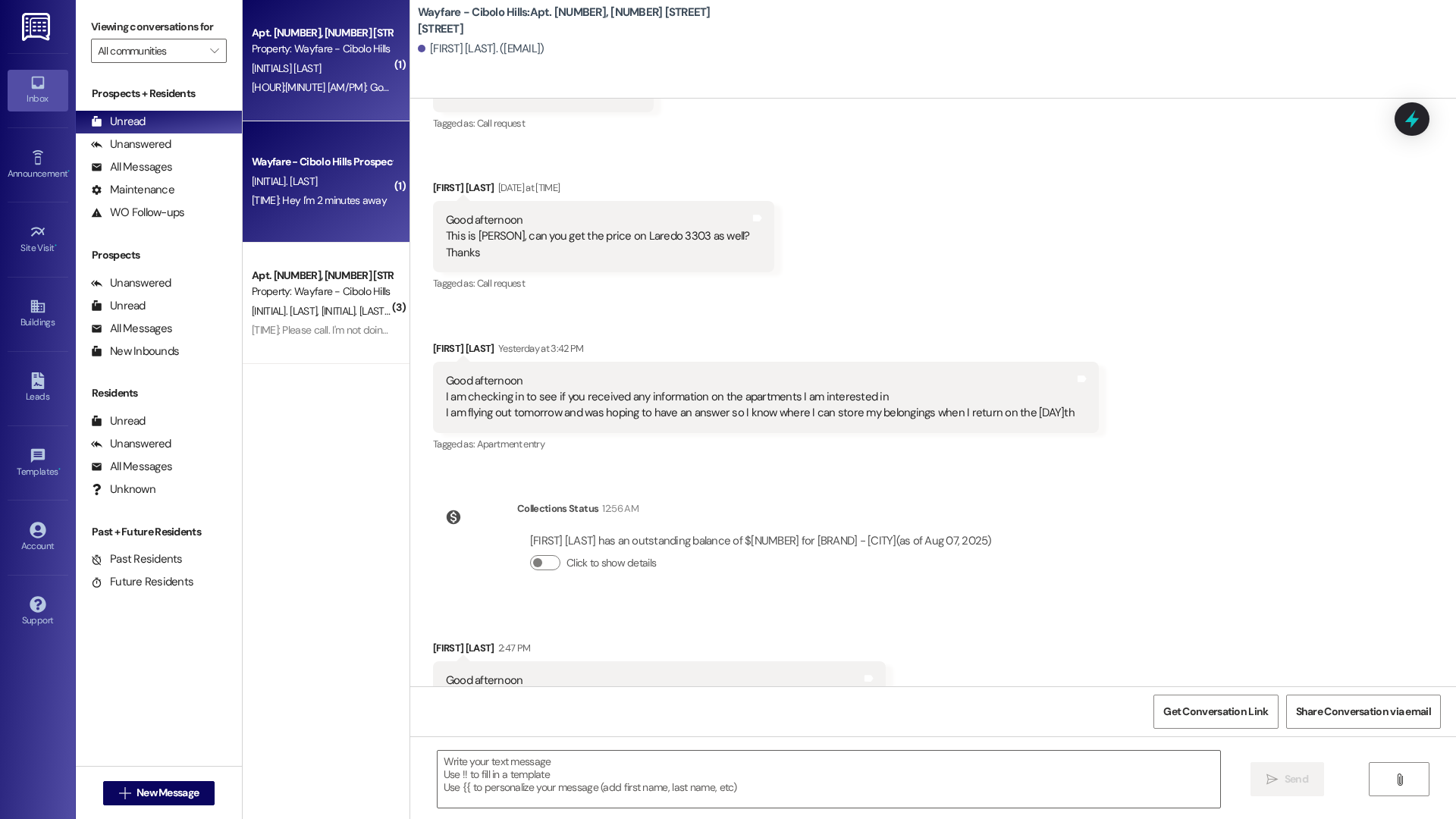 click on "[HOUR]:[MINUTE] [AM/PM]: Hey I'm 2 minutes away [HOUR]:[MINUTE] [AM/PM]: Hey I'm 2 minutes away" at bounding box center [319, 200] 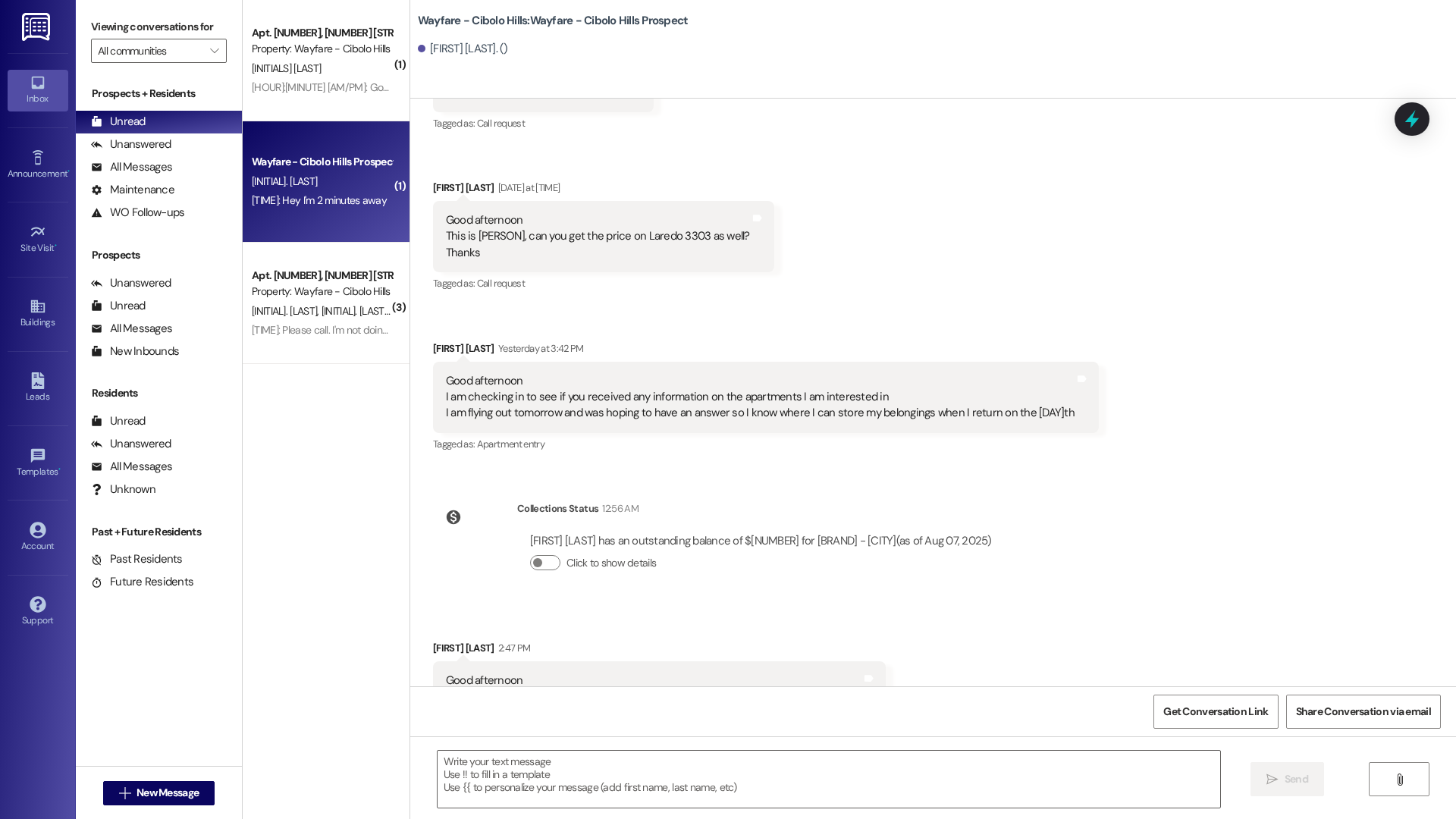 scroll, scrollTop: 0, scrollLeft: 0, axis: both 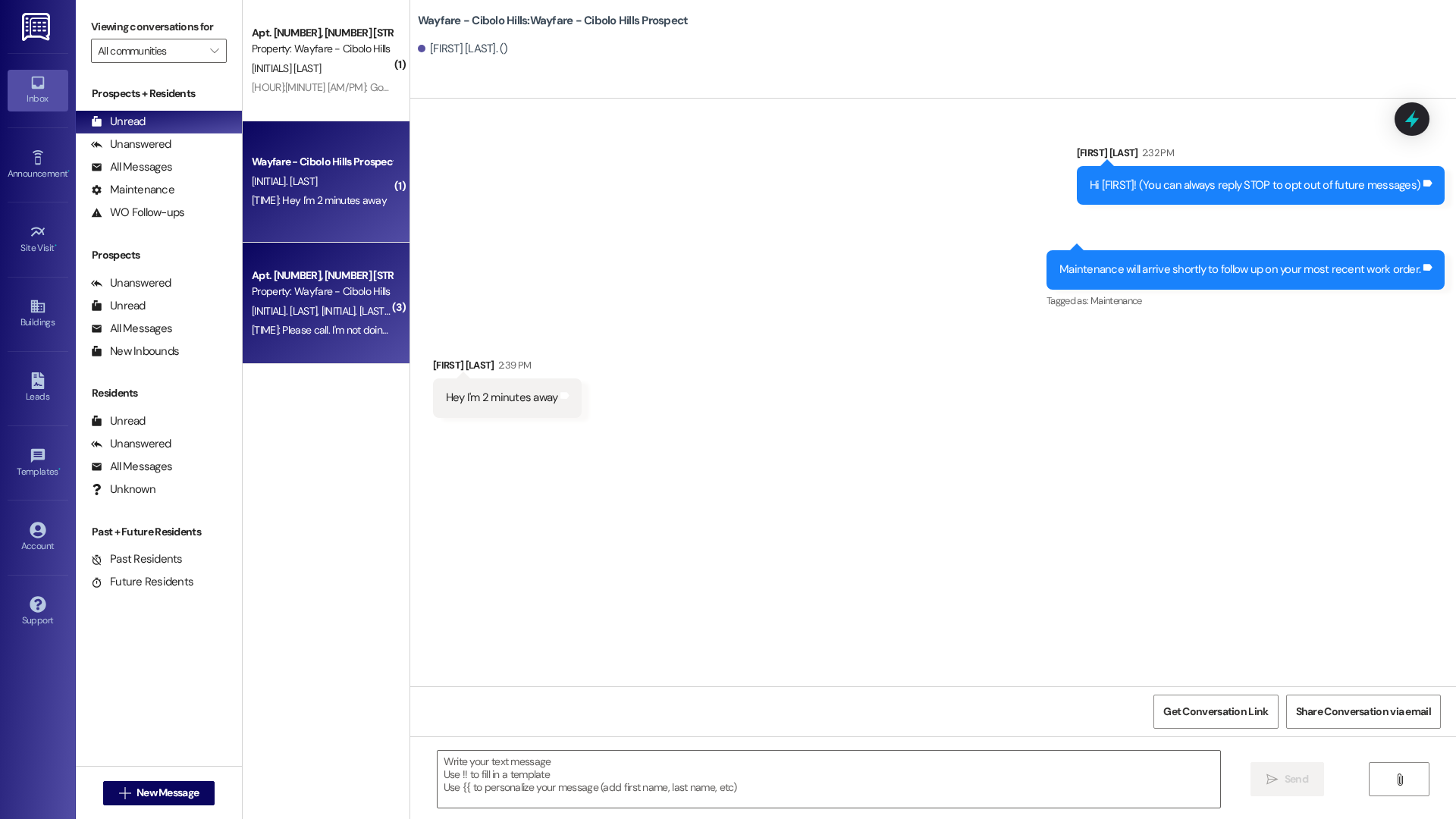 click on "Apt. [NUMBER], [NUMBER] [STREET] [STREET] Property: [BRAND] - [STREET] [INITIALS] [INITIALS] [INITIALS] [TIME]: Please call. I'm not doing this over text. [TIME]: Please call. I'm not doing this over text." at bounding box center (326, 303) 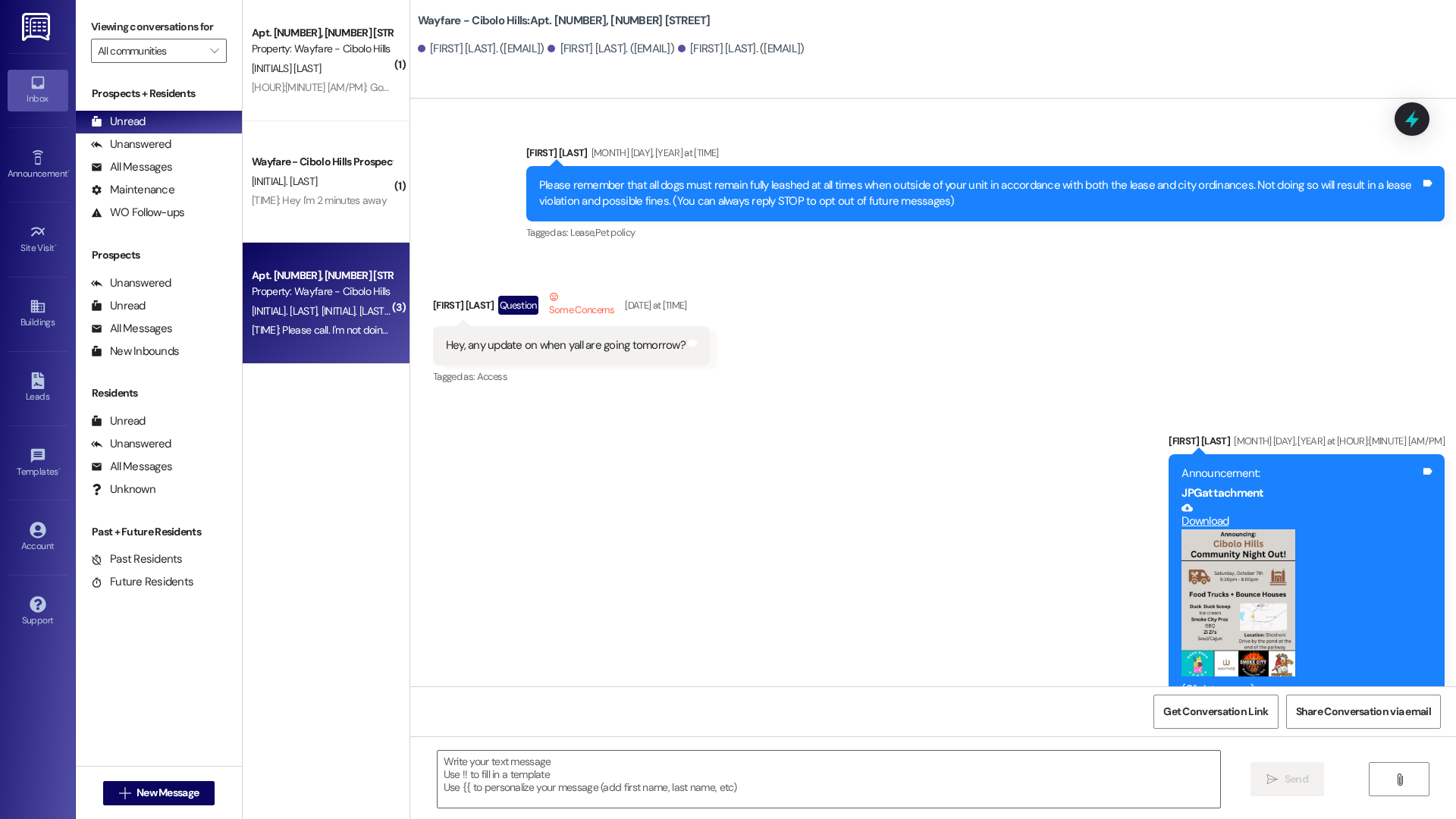 scroll, scrollTop: 34560, scrollLeft: 0, axis: vertical 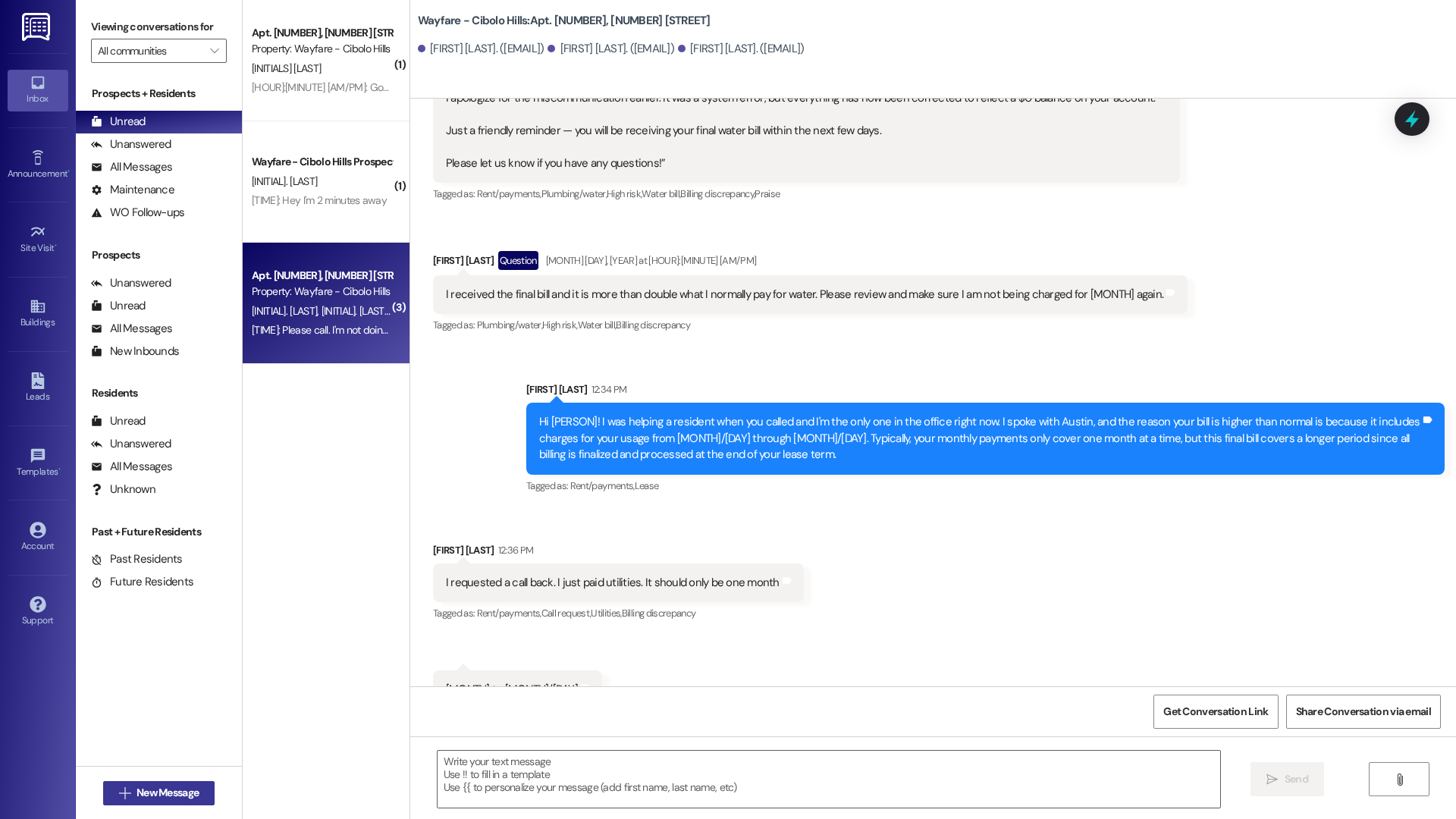 click on "New Message" at bounding box center (168, 792) 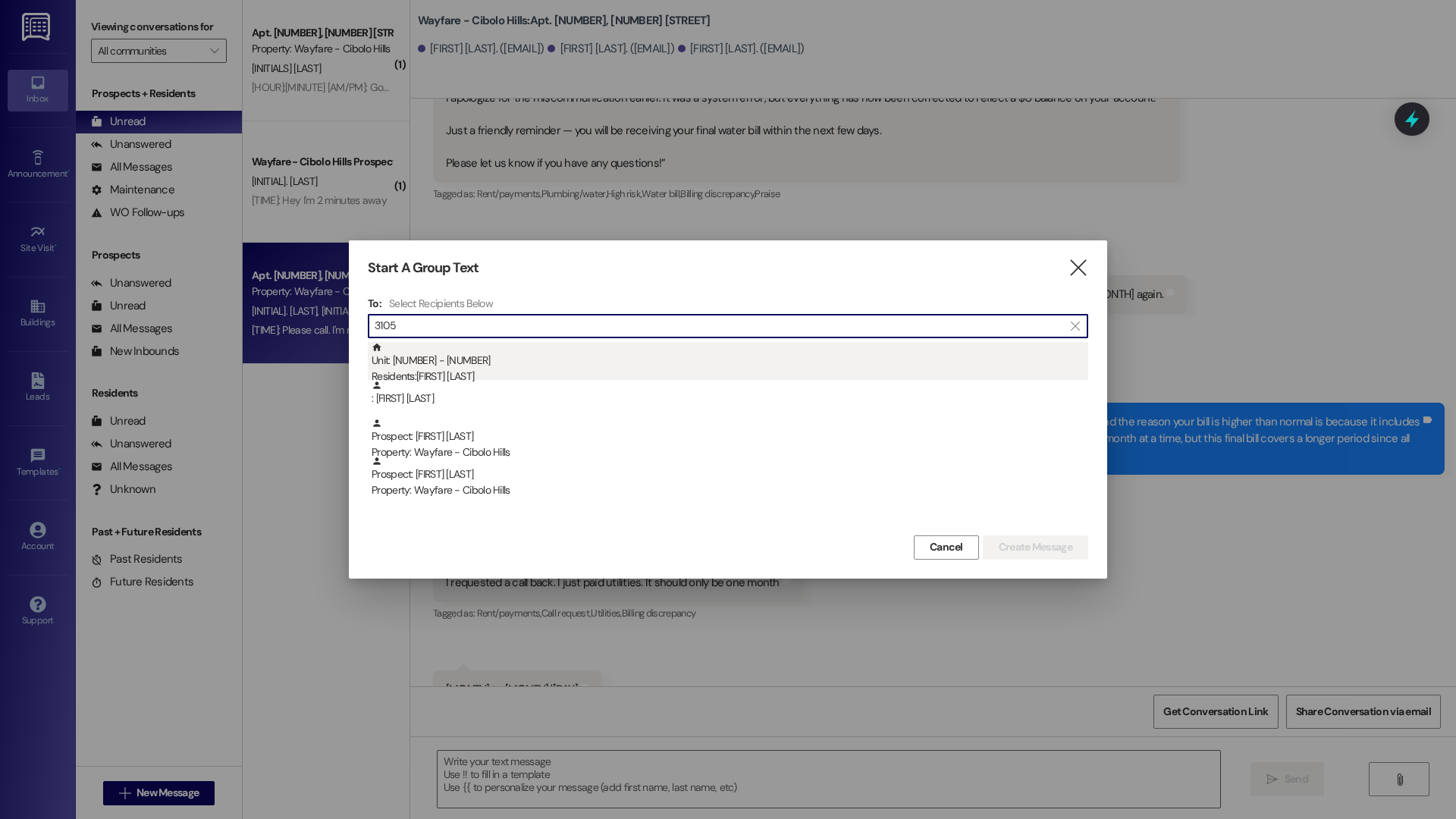 type on "3105" 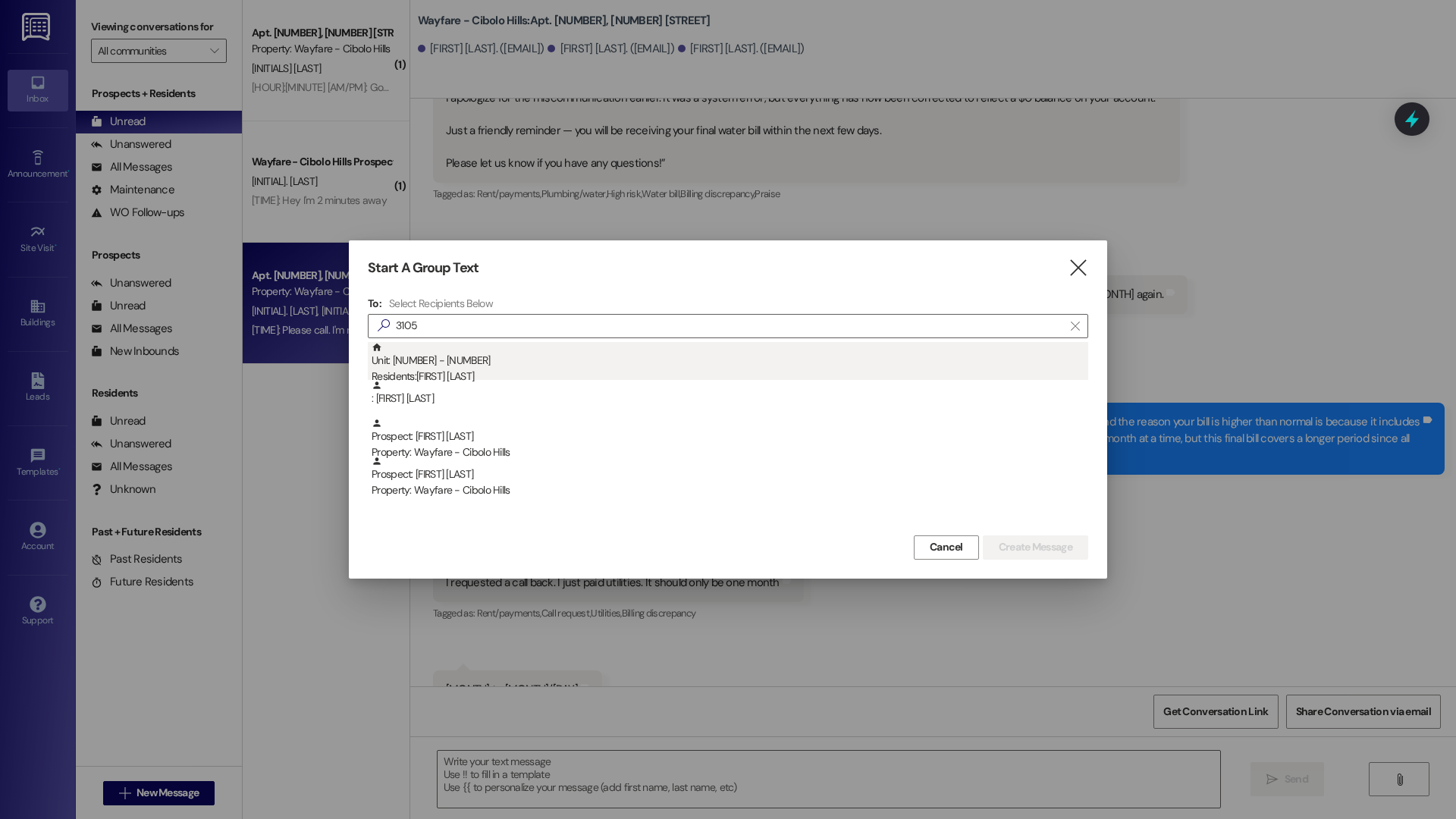 click on "Residents: [FIRST] [LAST]" at bounding box center [730, 376] 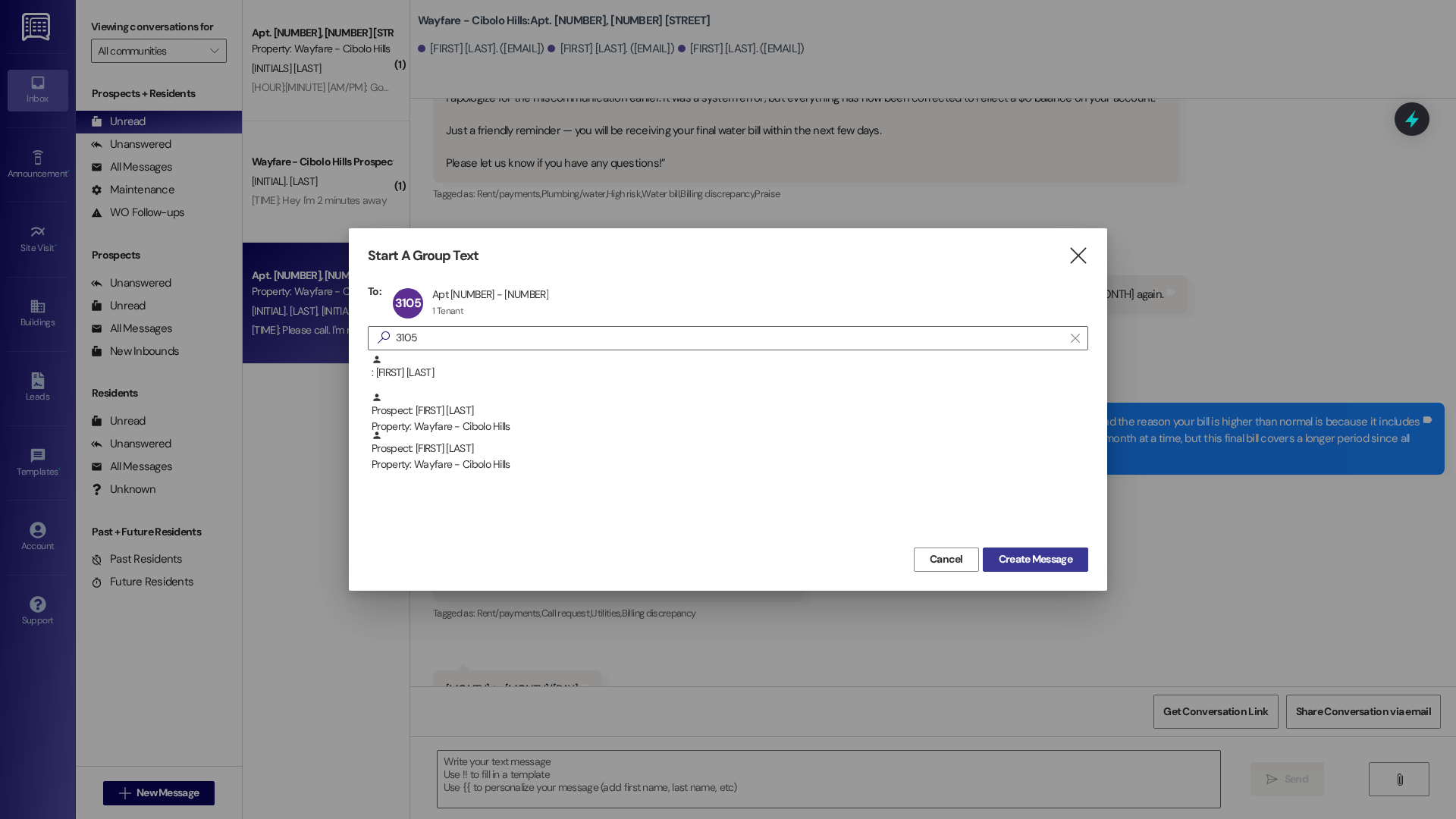 click on "Create Message" at bounding box center (1035, 559) 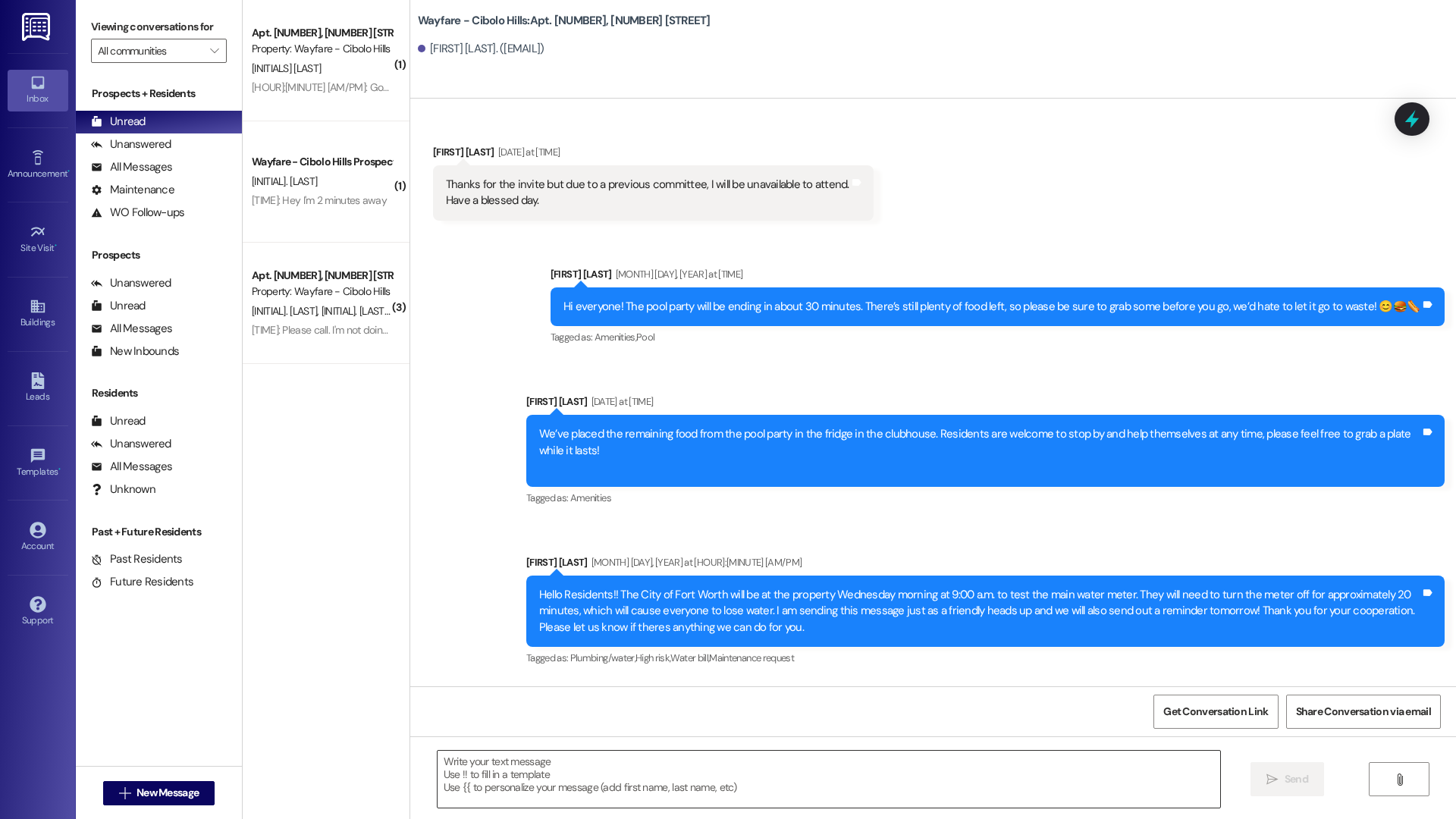click at bounding box center [829, 779] 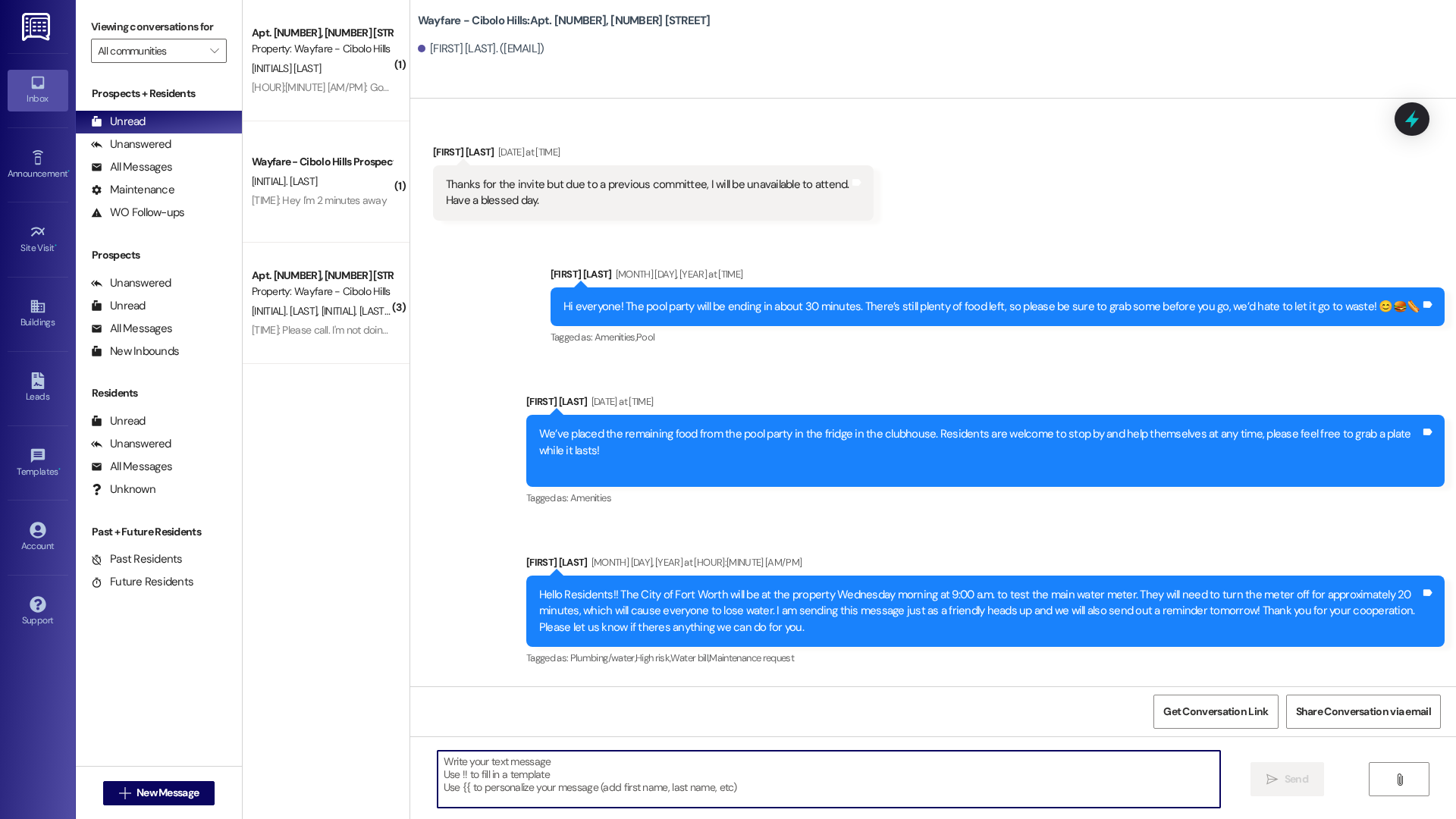 scroll, scrollTop: 4050, scrollLeft: 0, axis: vertical 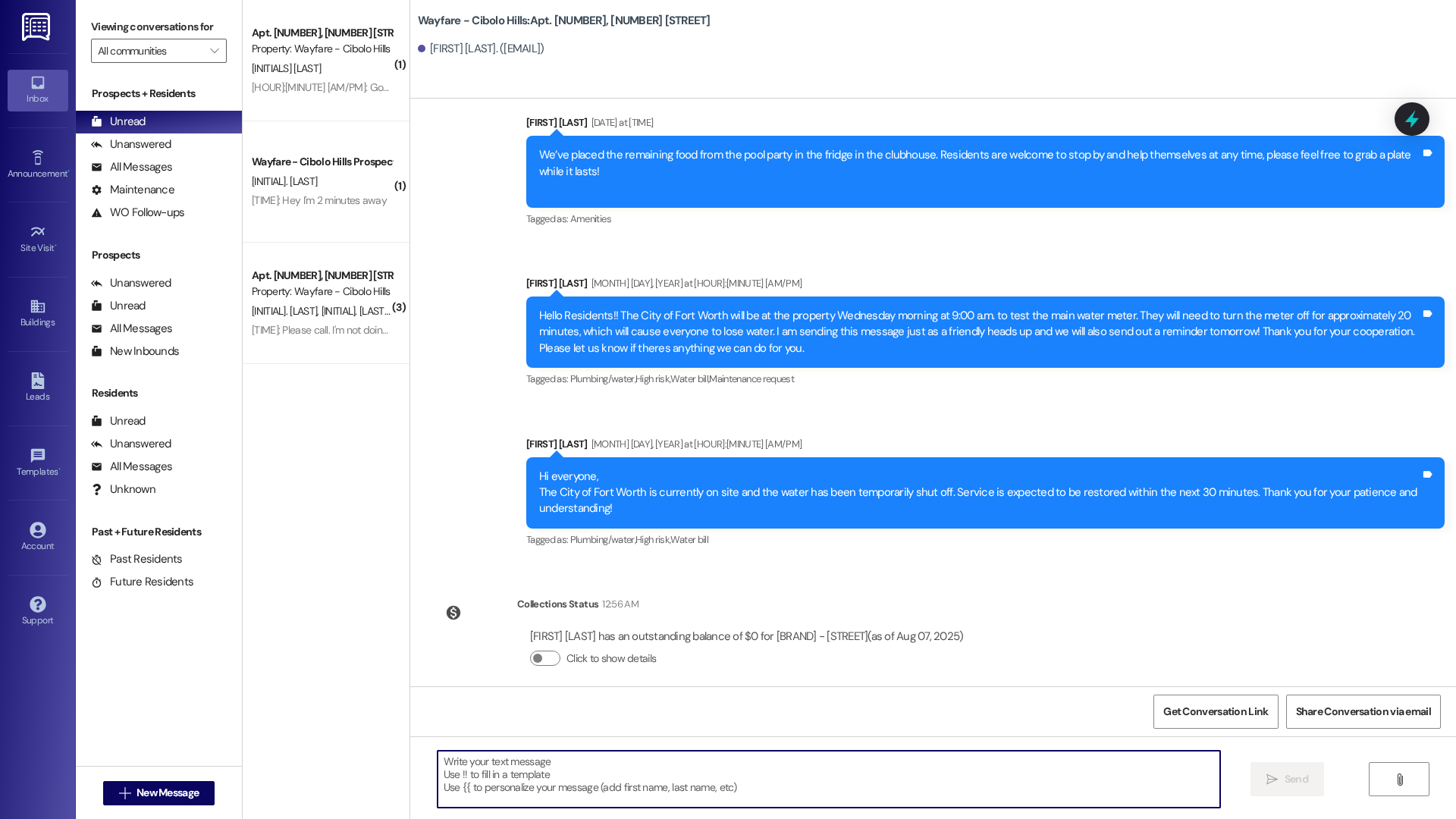click at bounding box center [829, 779] 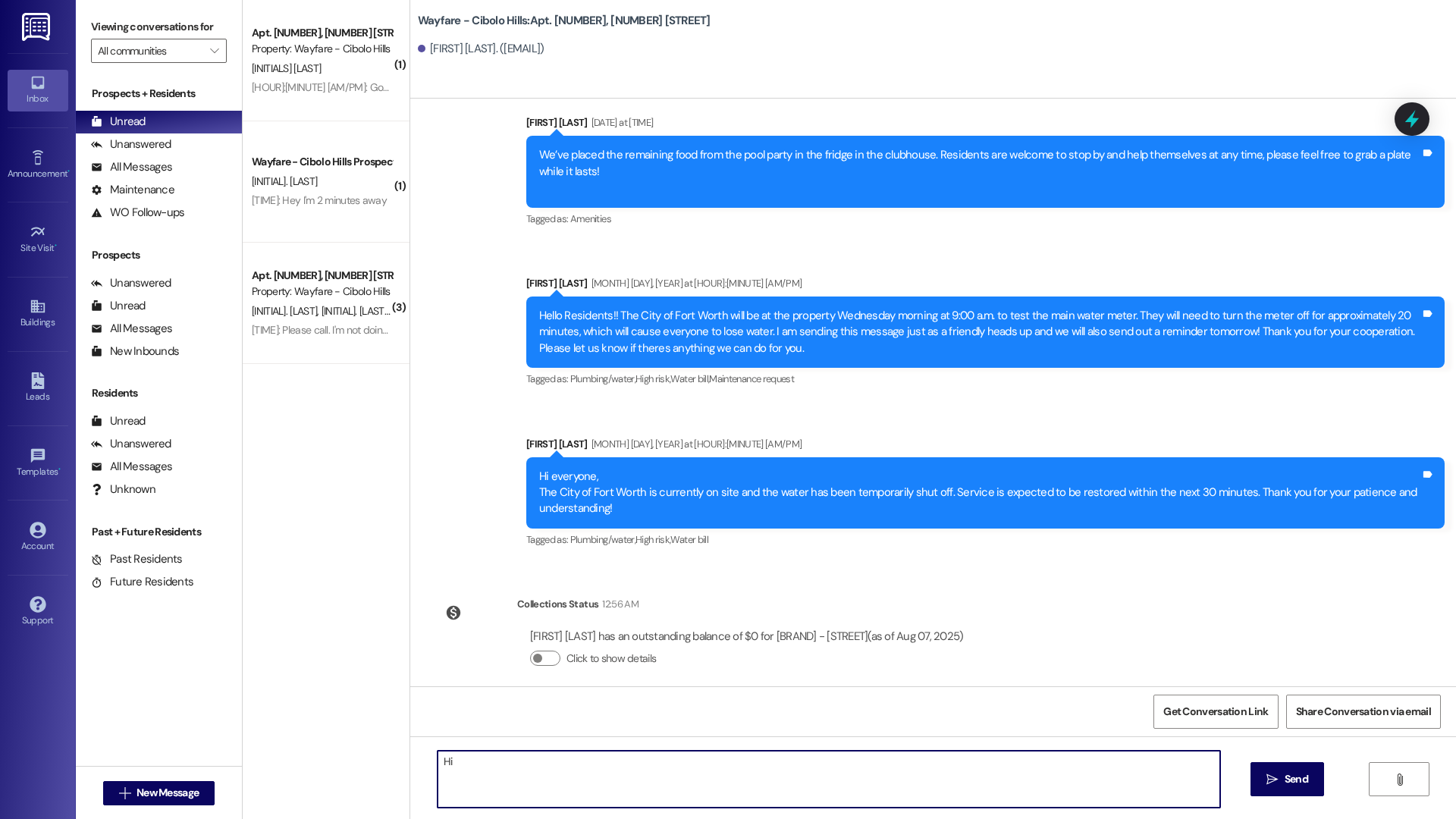 type on "Hi ." 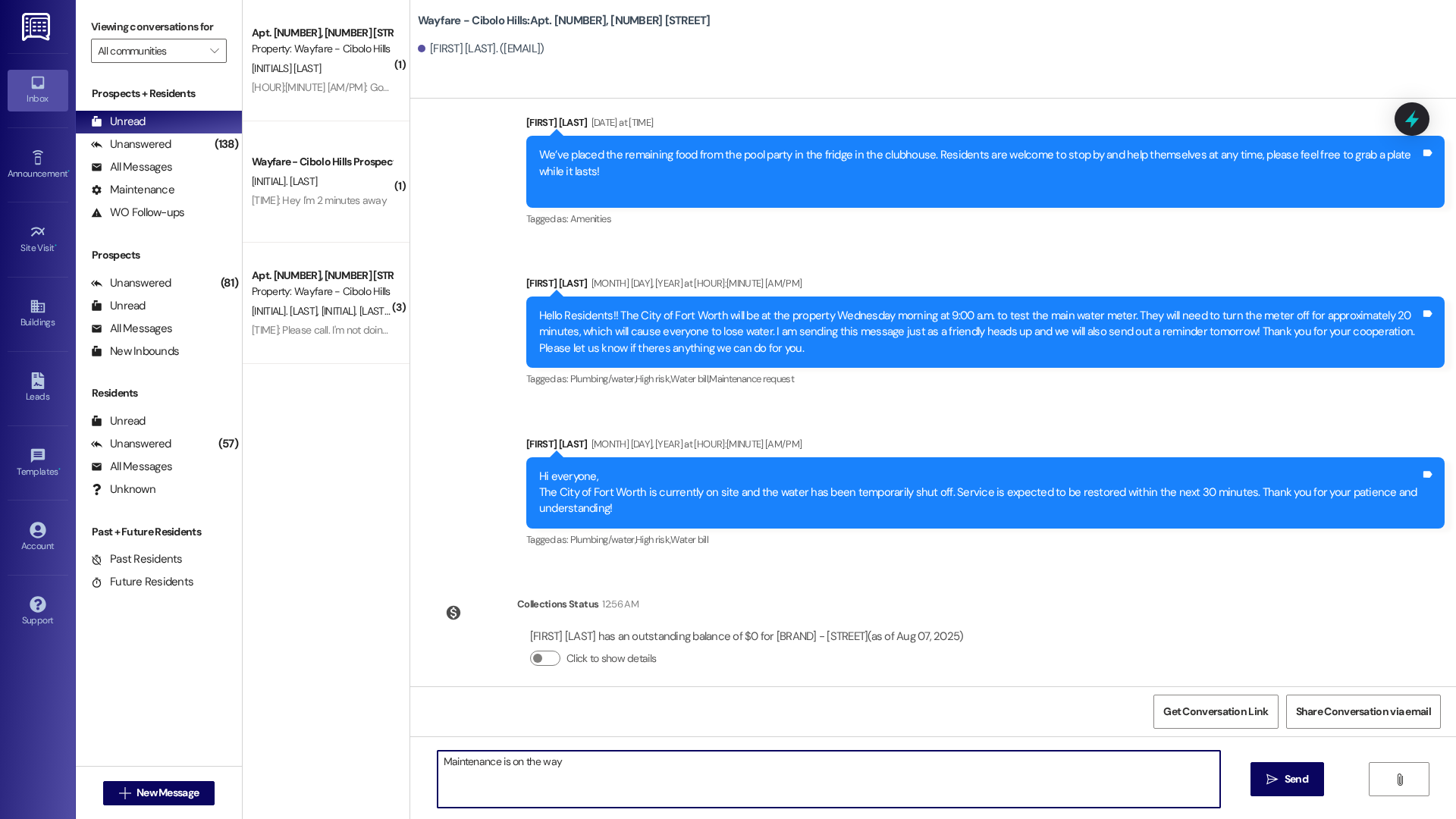 click on "Maintenance is on the way" at bounding box center (829, 779) 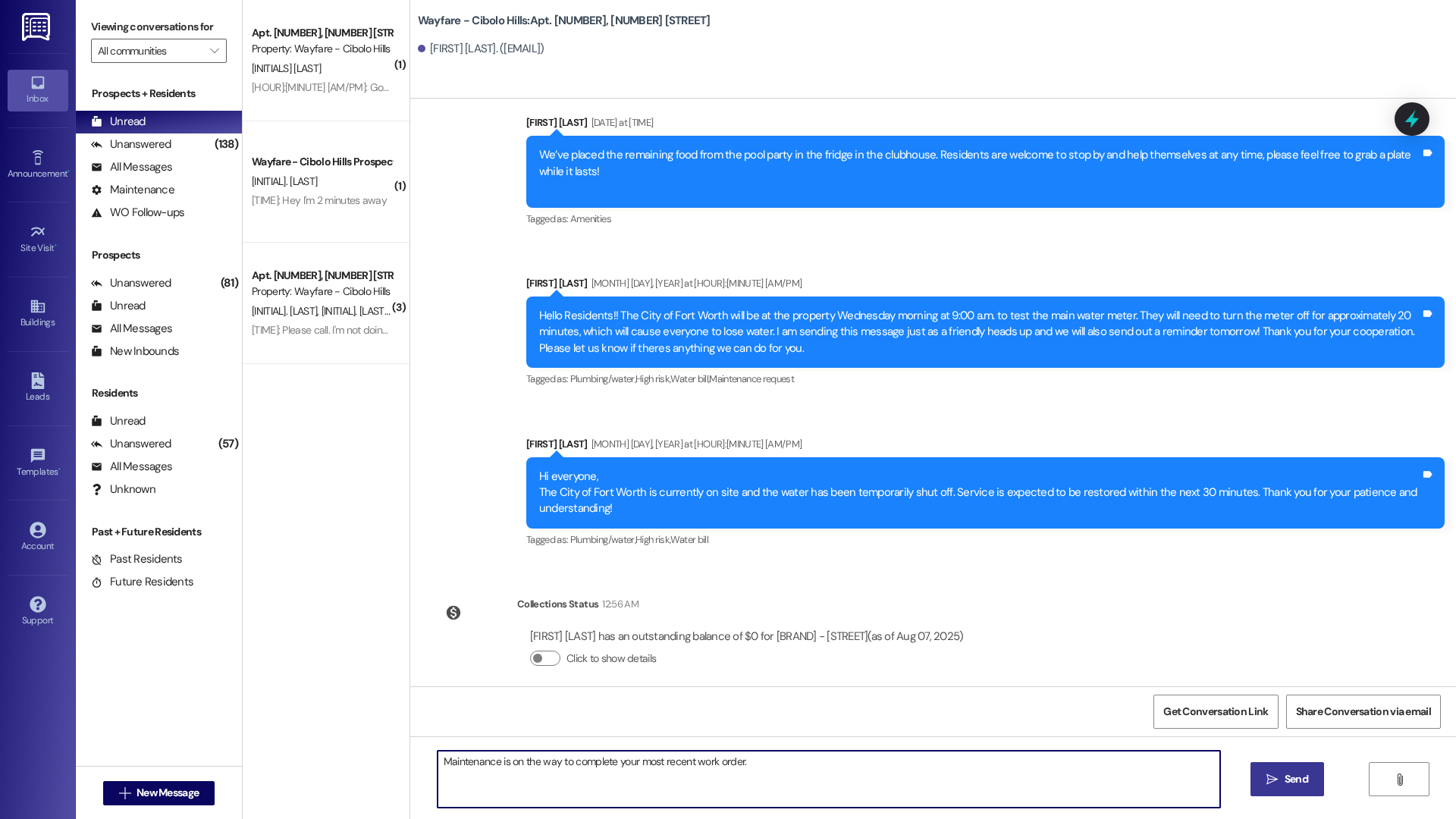 type on "Maintenance is on the way to complete your most recent work order." 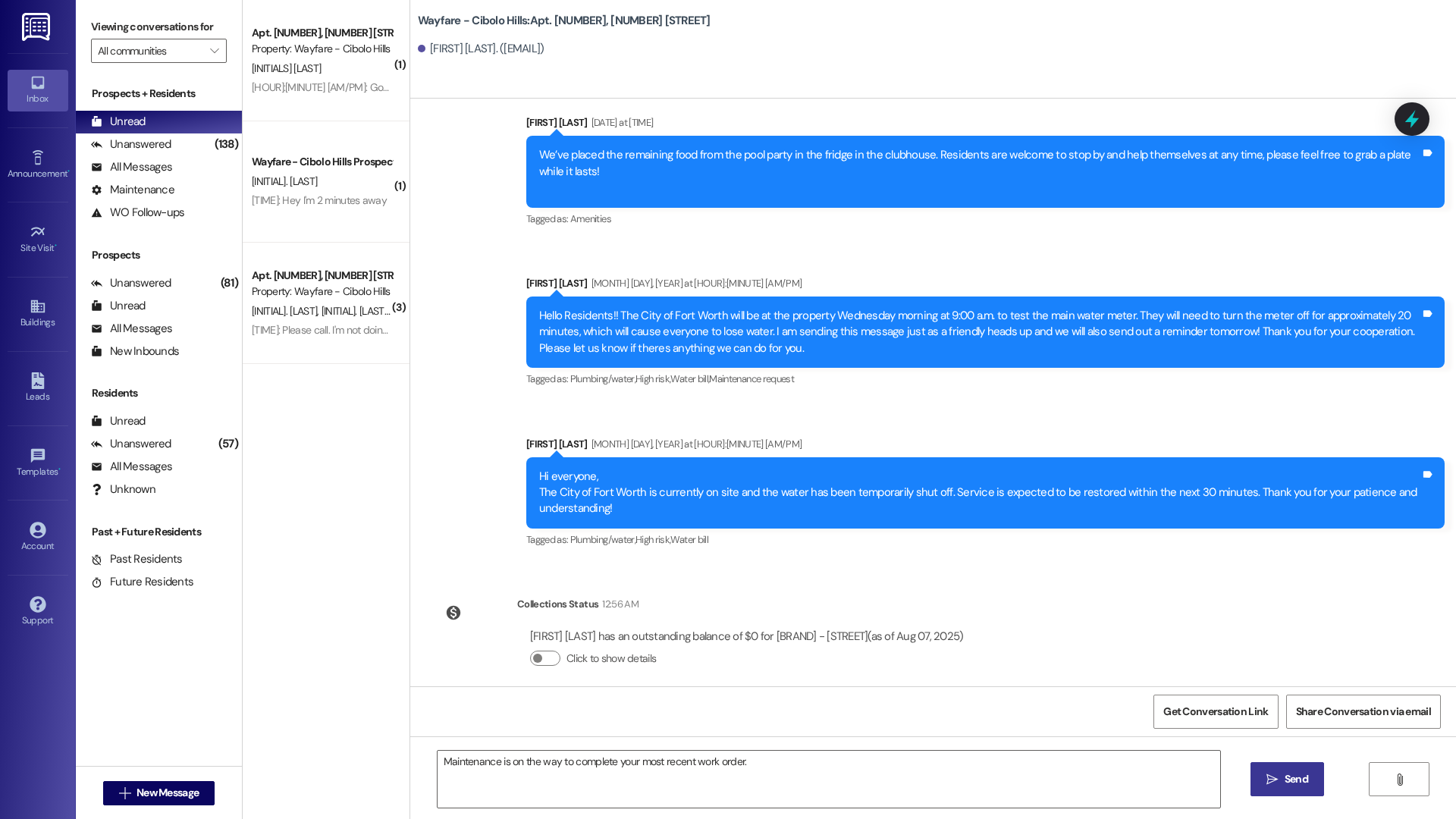 click on "Send" at bounding box center (1296, 779) 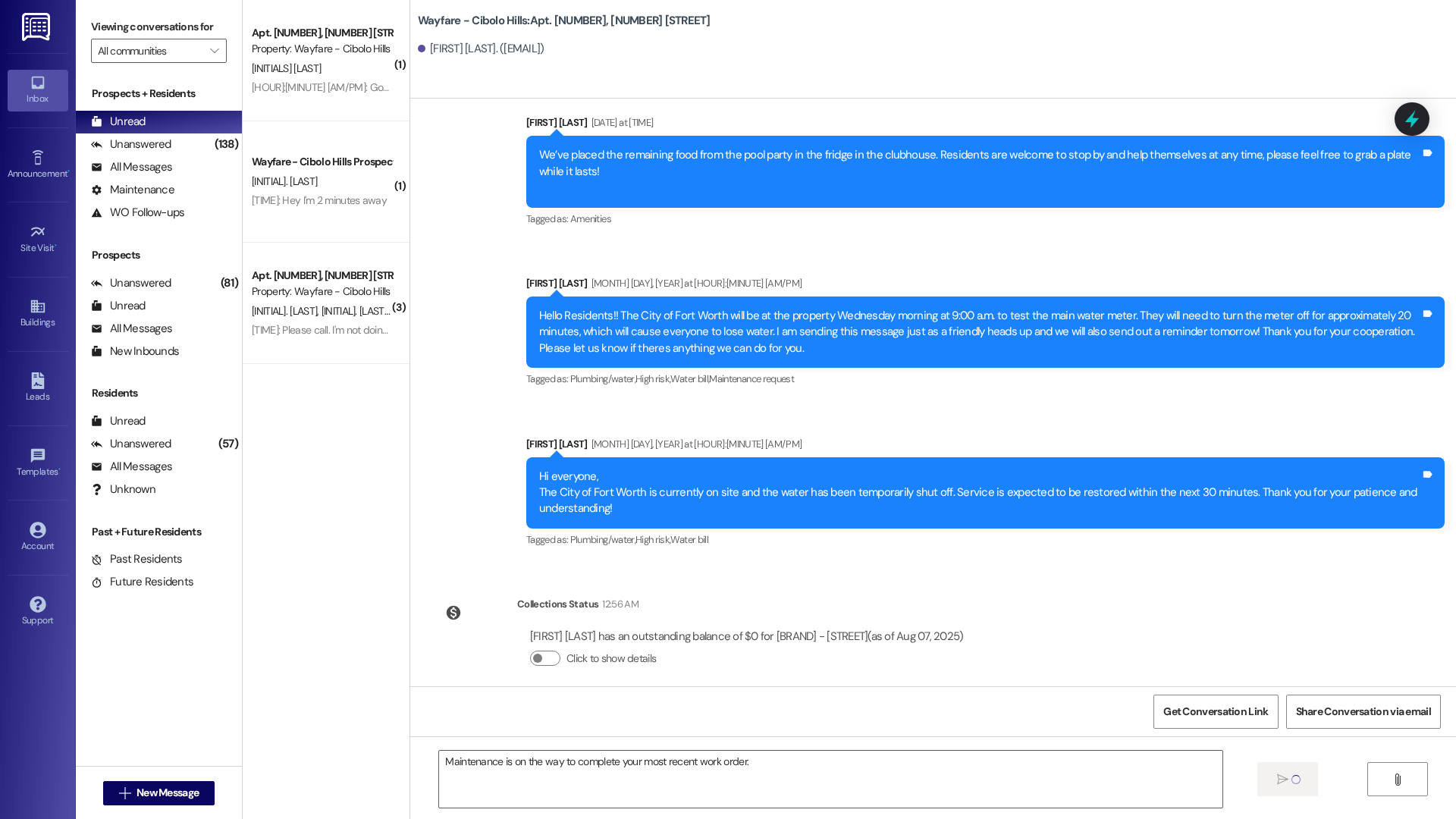 type 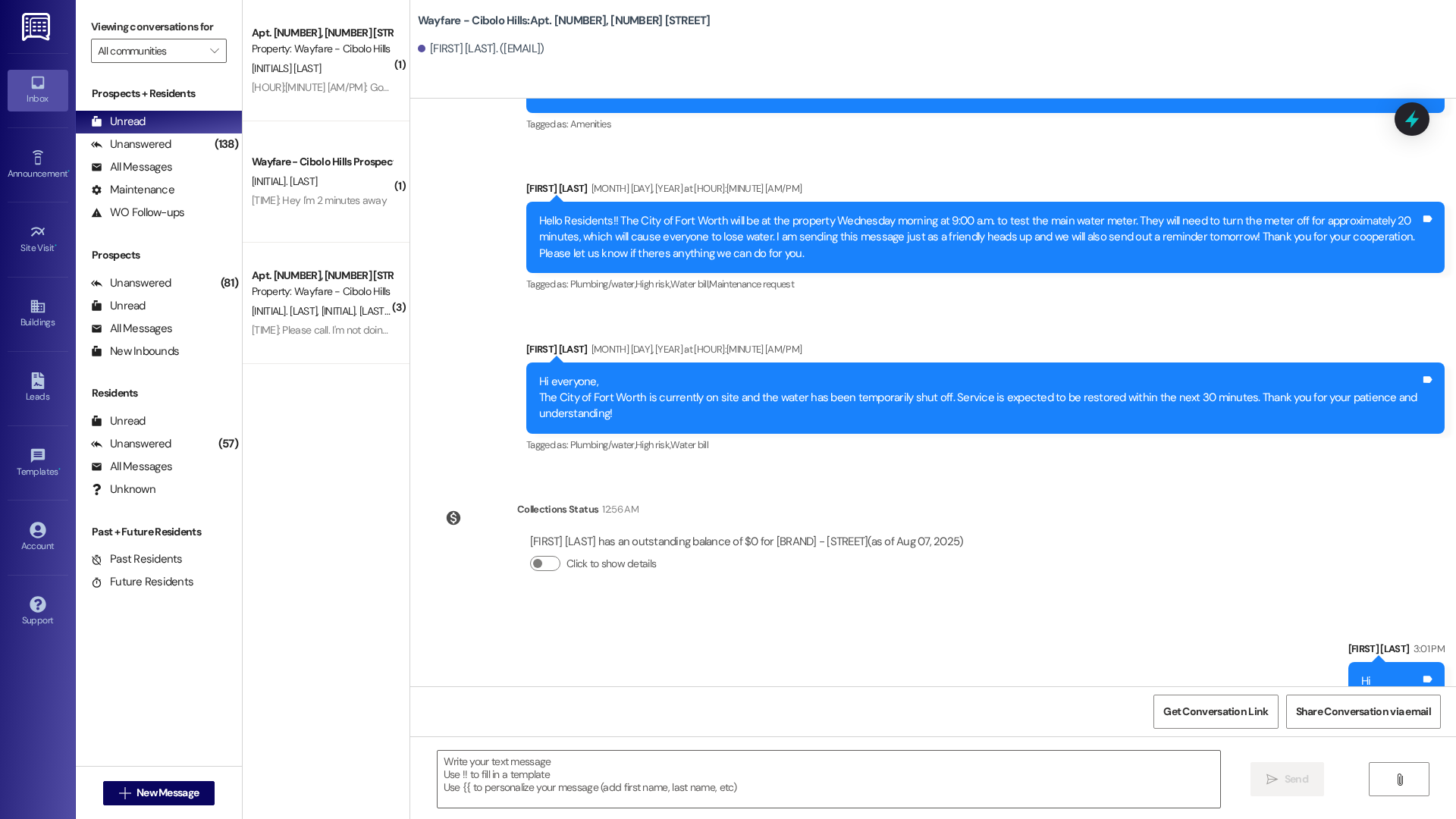 scroll, scrollTop: 4260, scrollLeft: 0, axis: vertical 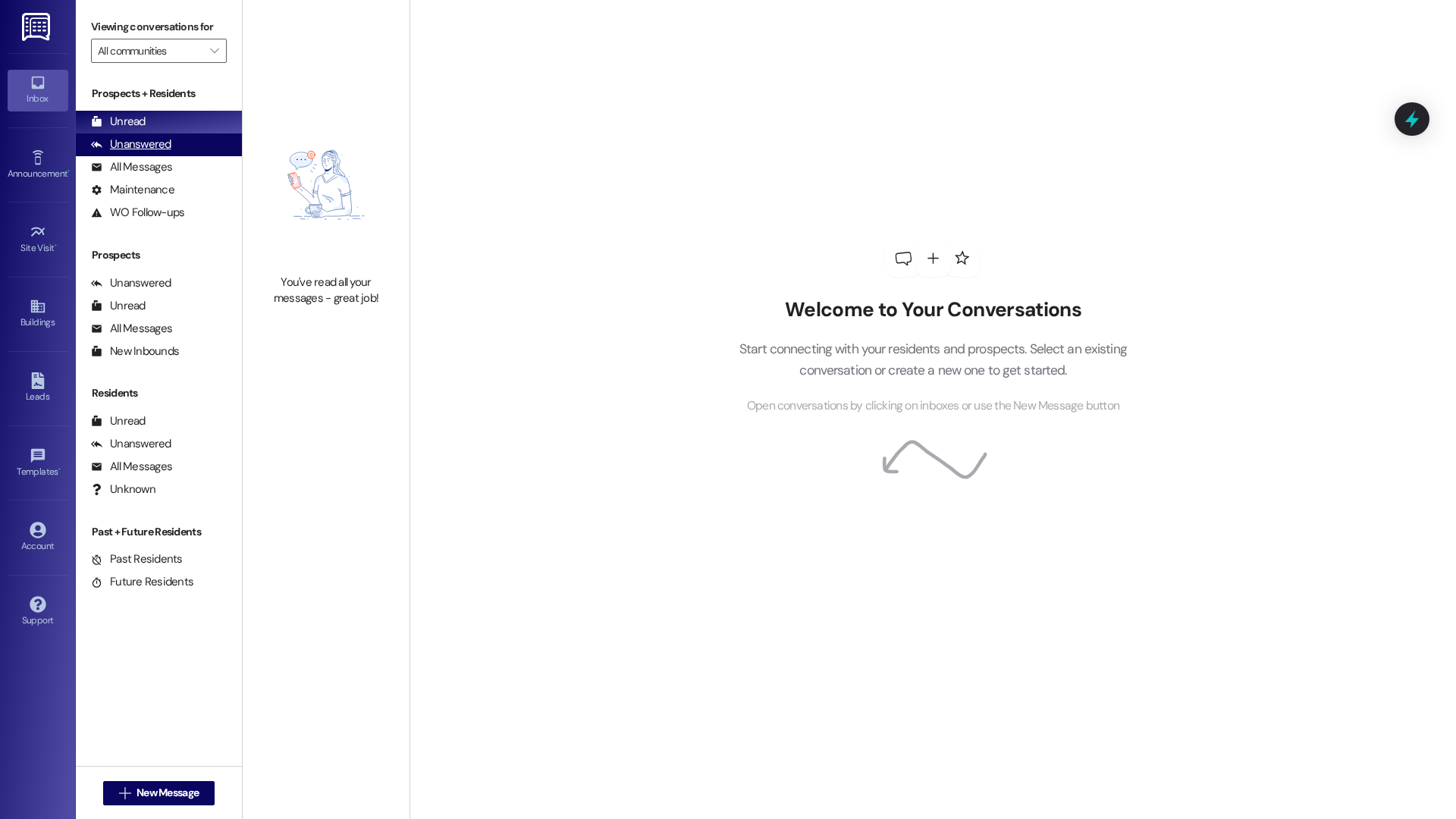 click on "Unanswered (0)" at bounding box center (158, 145) 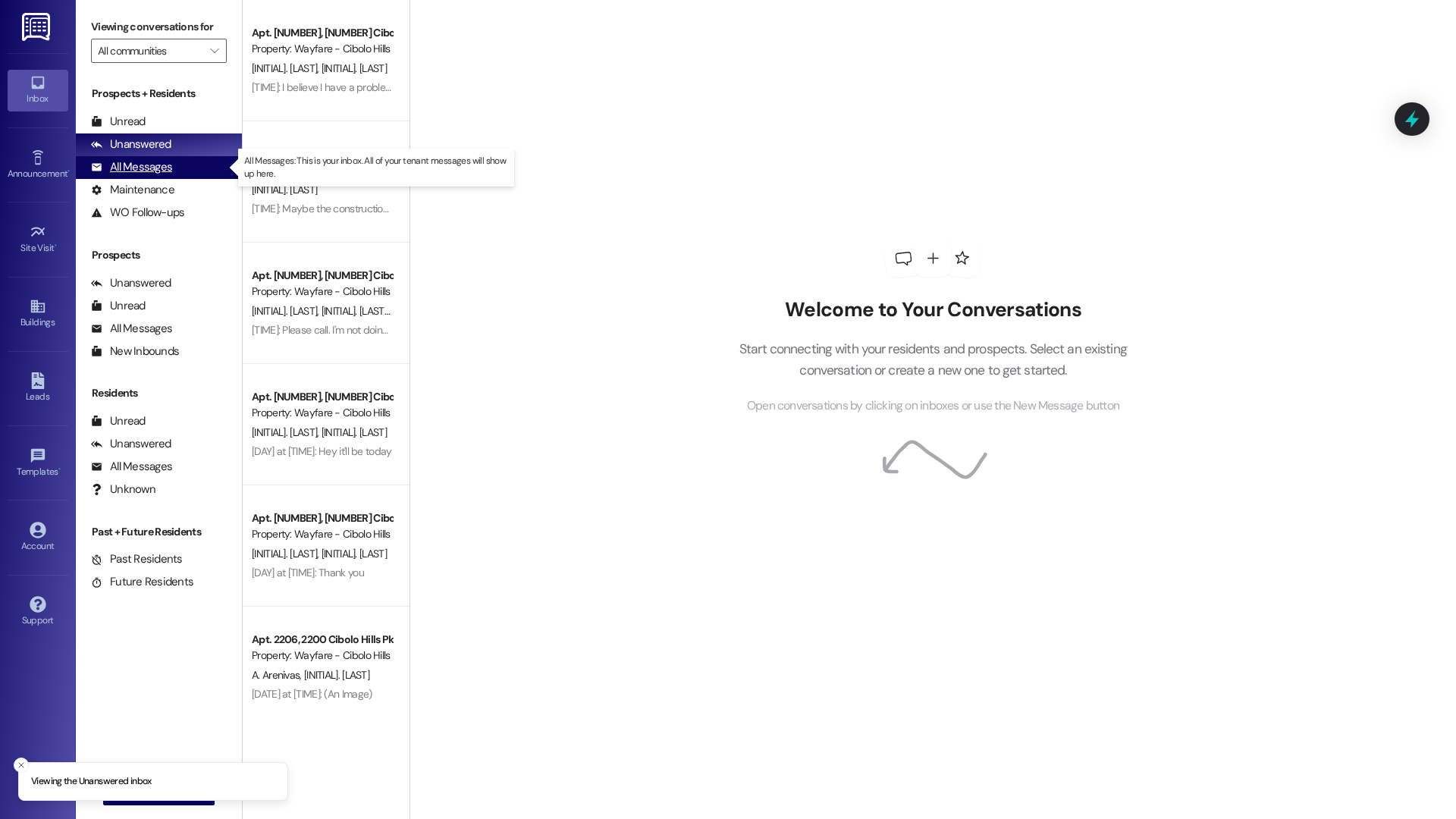 click on "All Messages (undefined)" at bounding box center [158, 168] 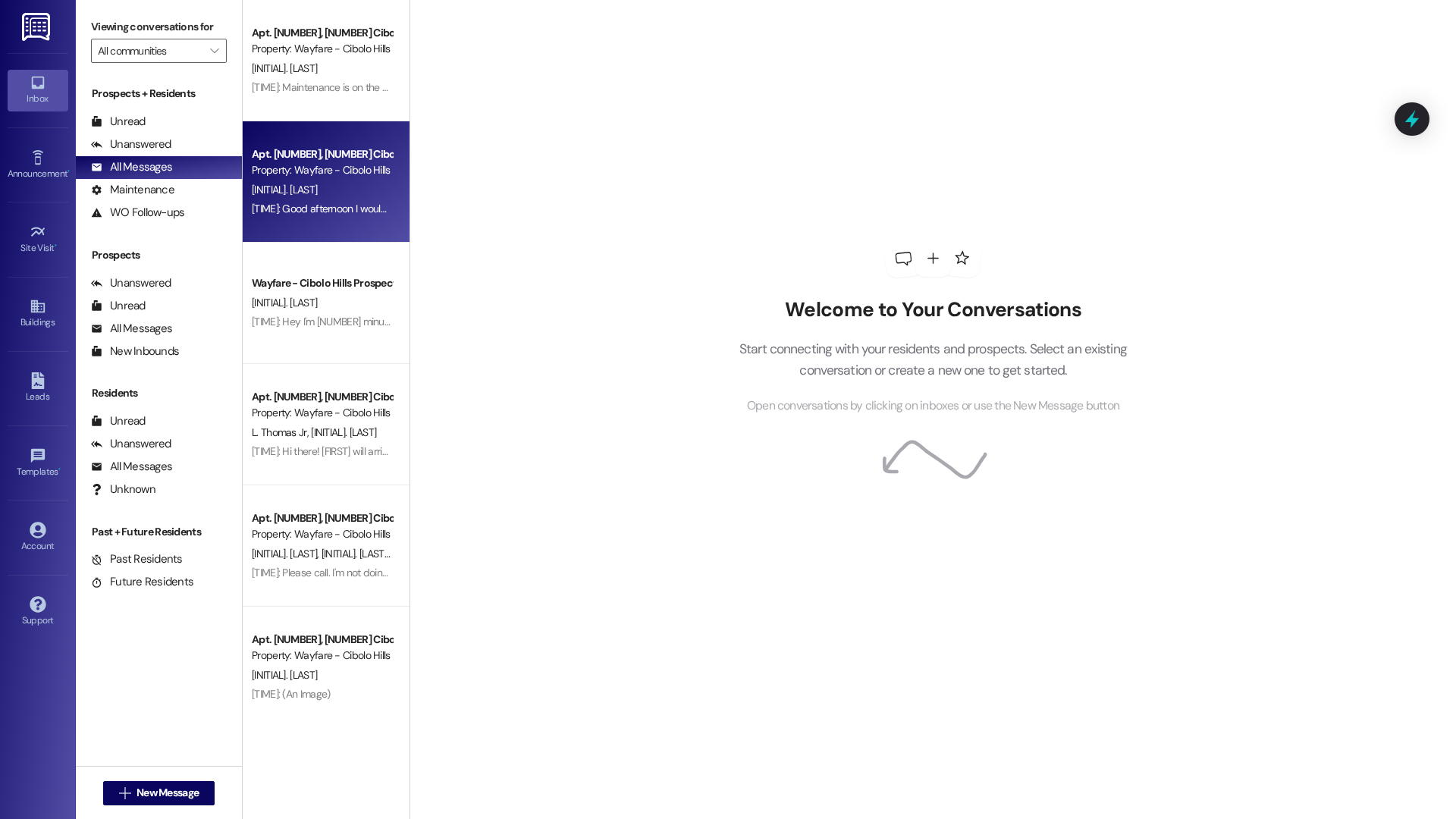 click on "2:47 PM: Good afternoon
I would like to transfer to unit 3303 before it's gone. Can I get the cost of this unit?
Thanks 🙏🏾  2:47 PM: Good afternoon
I would like to transfer to unit 3303 before it's gone. Can I get the cost of this unit?
Thanks 🙏🏾" at bounding box center (322, 209) 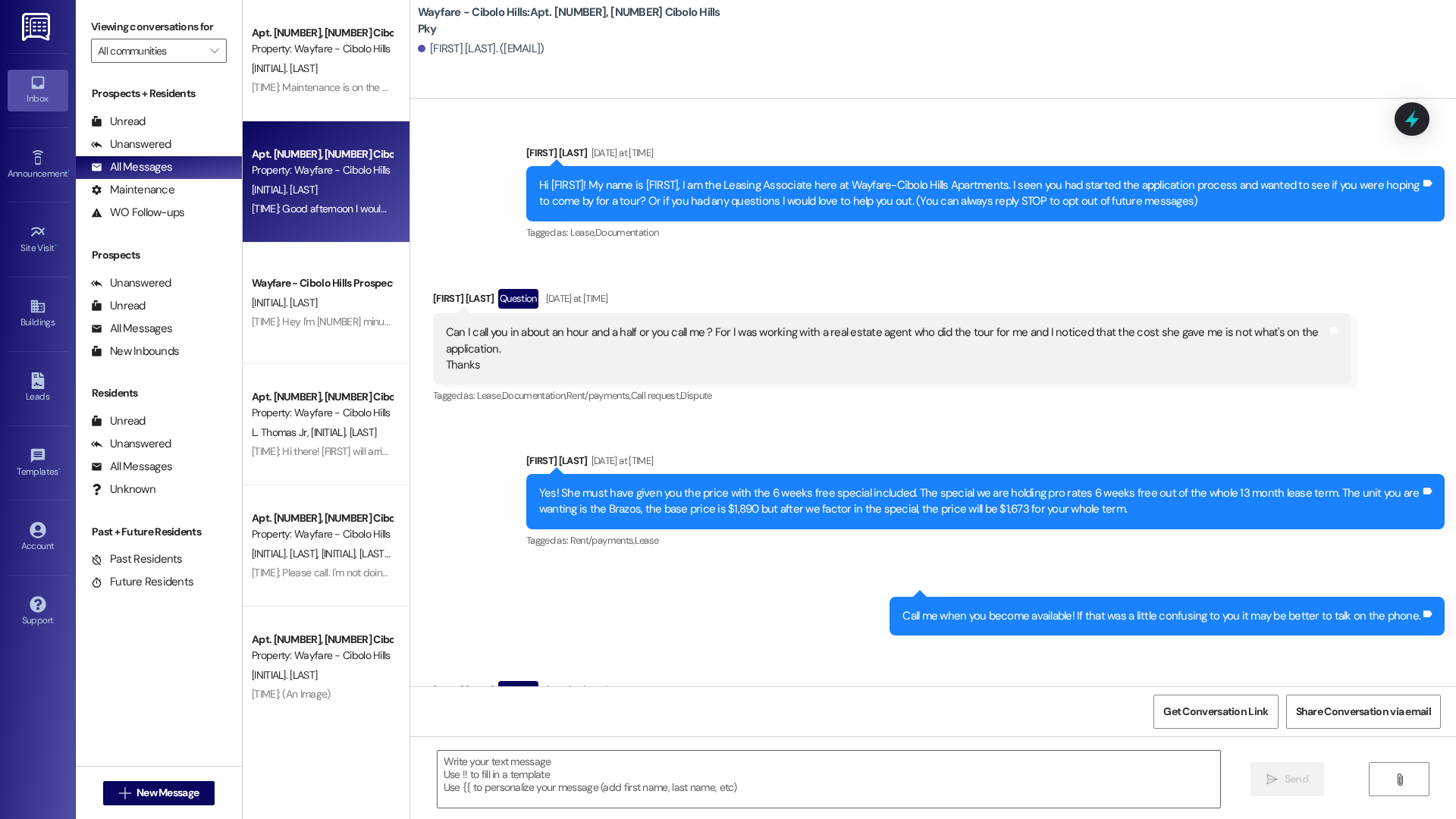 scroll, scrollTop: 22381, scrollLeft: 0, axis: vertical 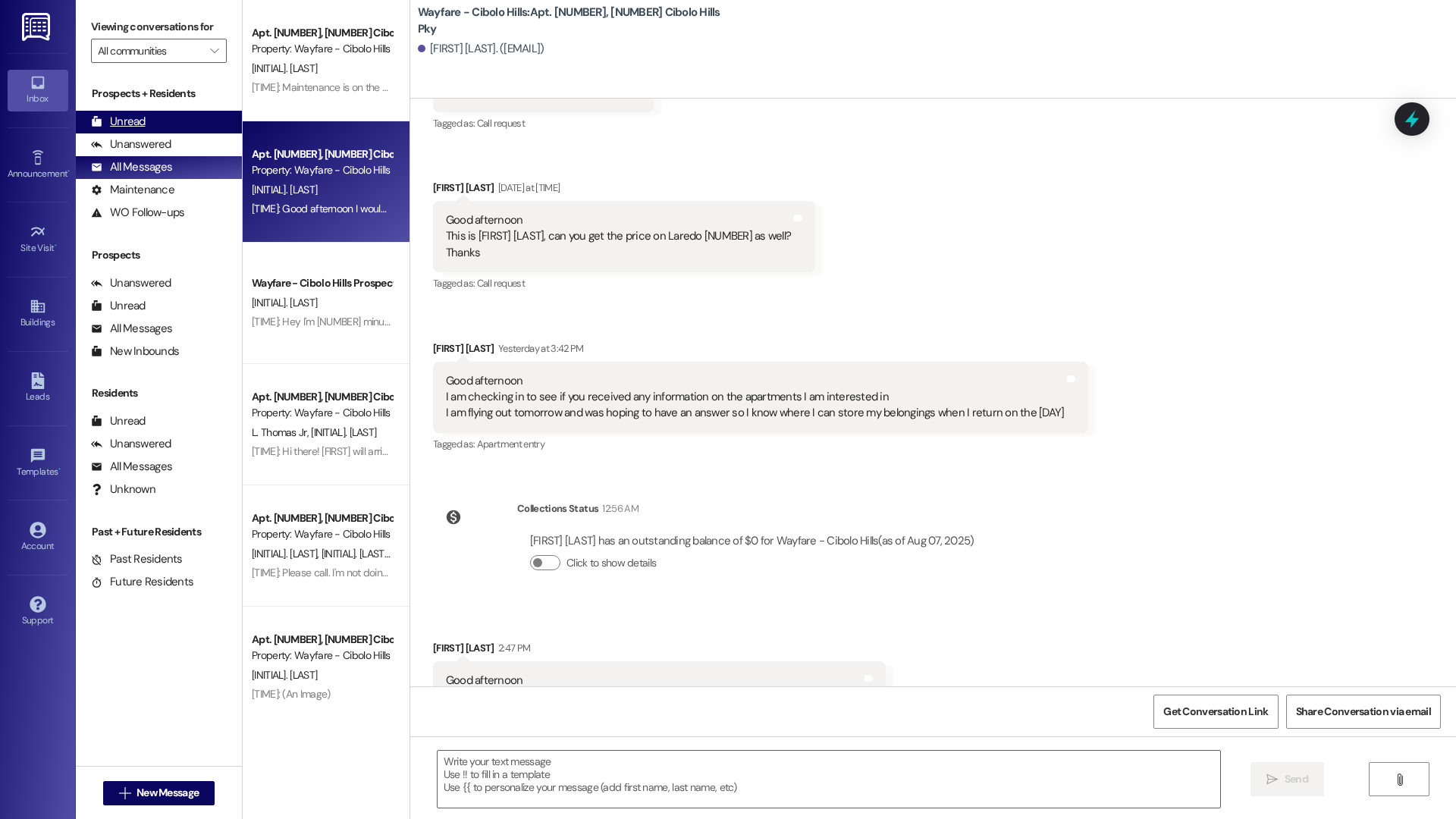 click on "Unread (0)" at bounding box center [158, 122] 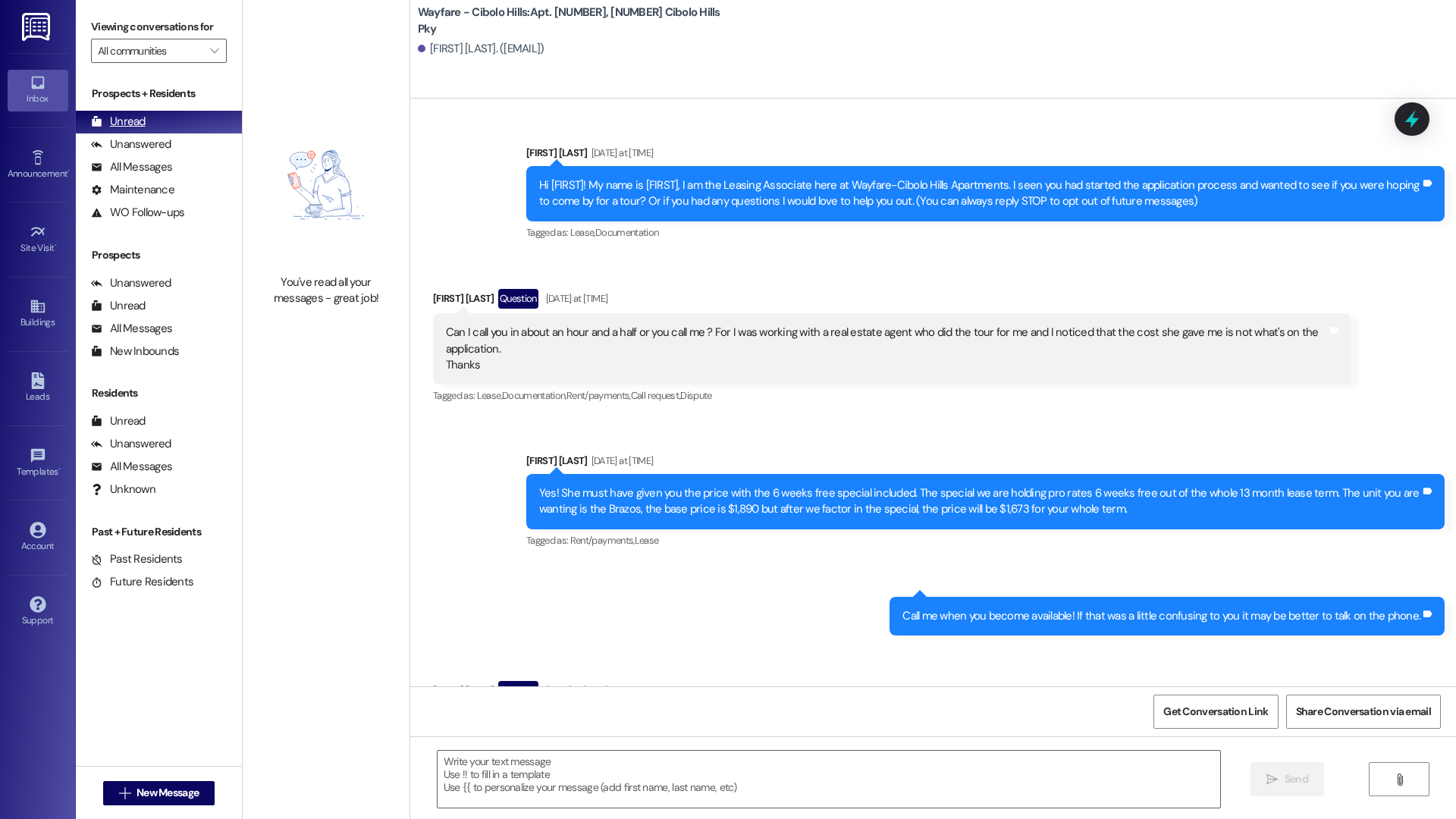 scroll, scrollTop: 22380, scrollLeft: 0, axis: vertical 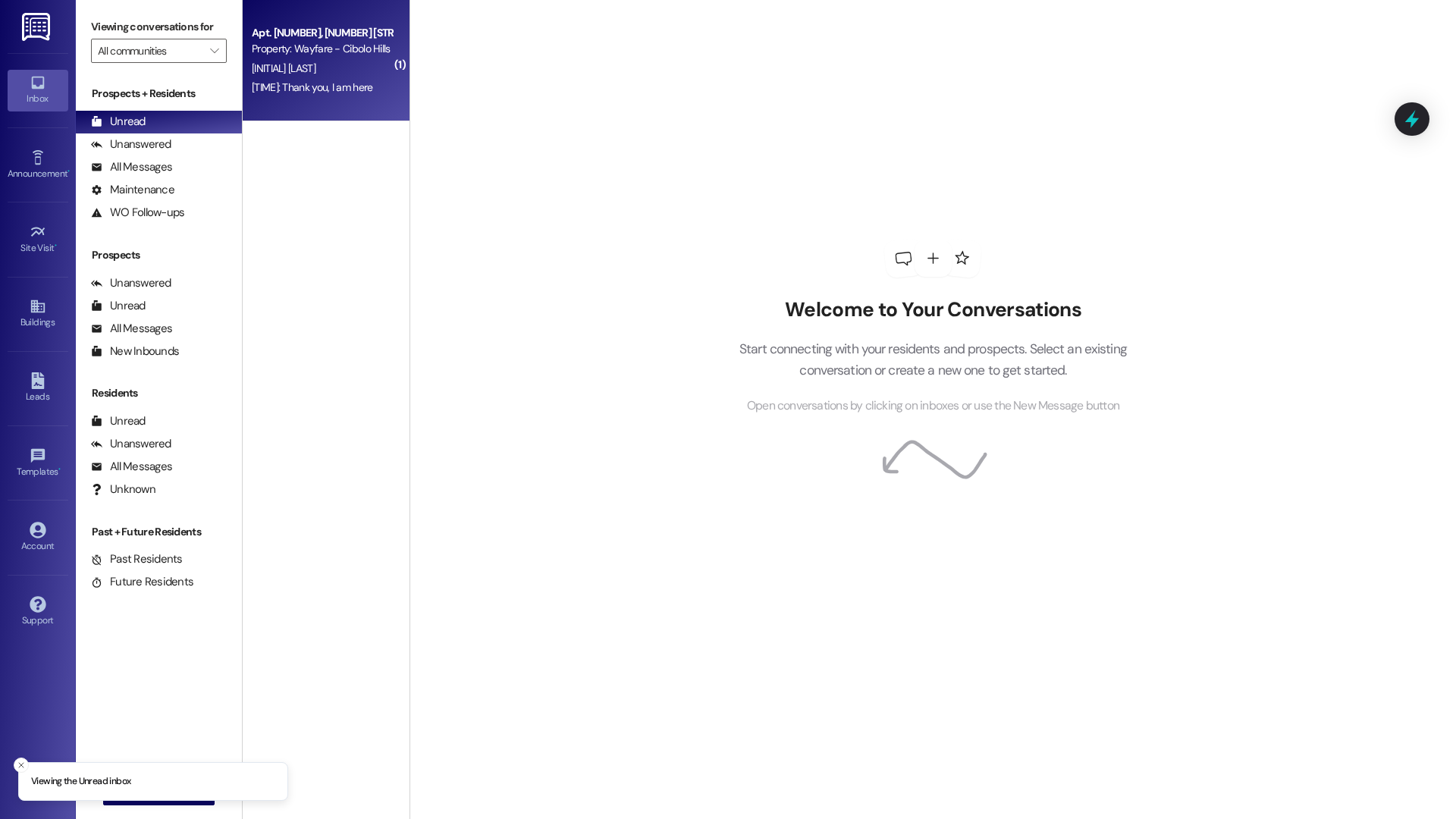 click on "Property: Wayfare - Cibolo Hills" at bounding box center (322, 49) 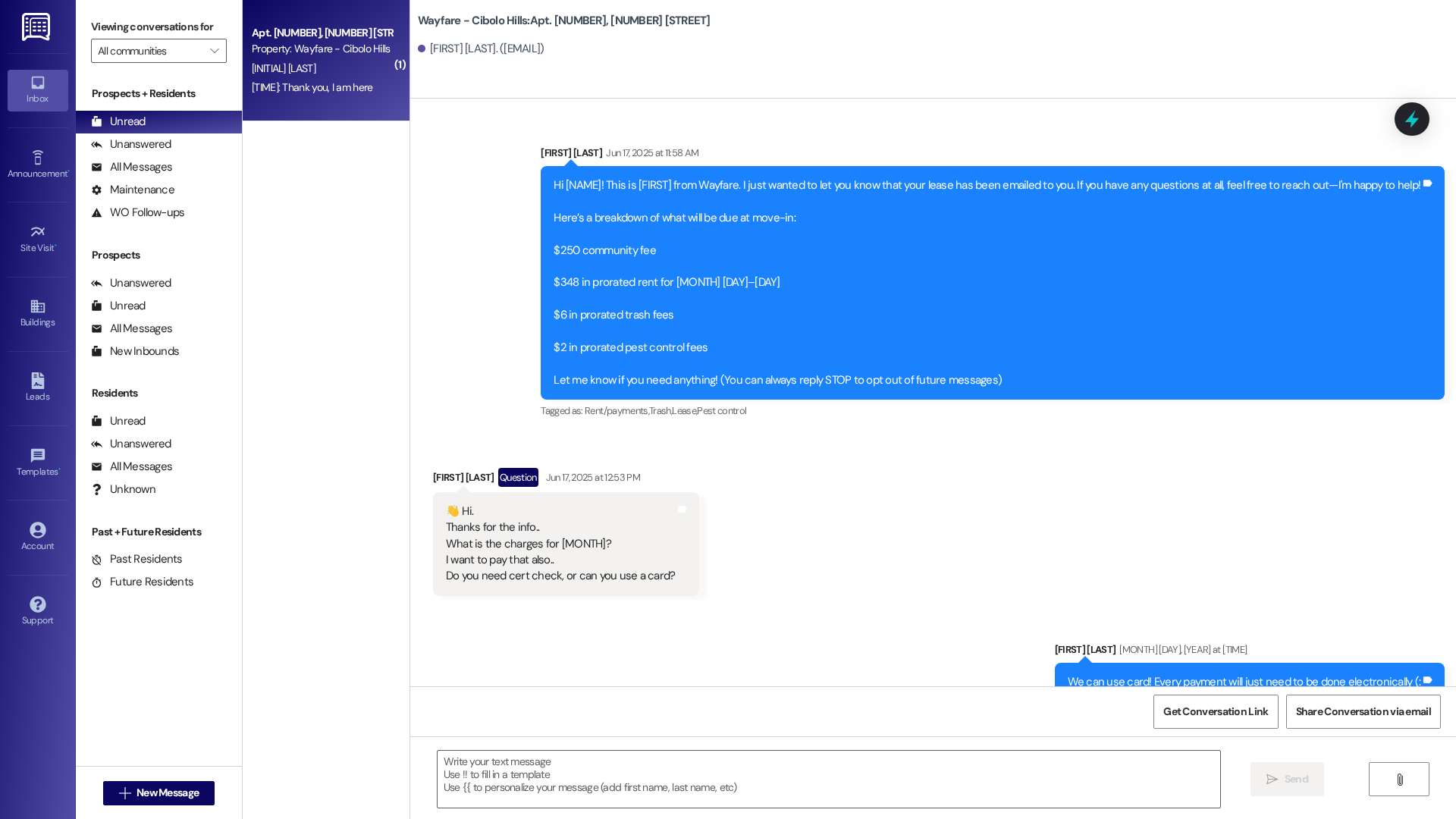 scroll, scrollTop: 4390, scrollLeft: 0, axis: vertical 